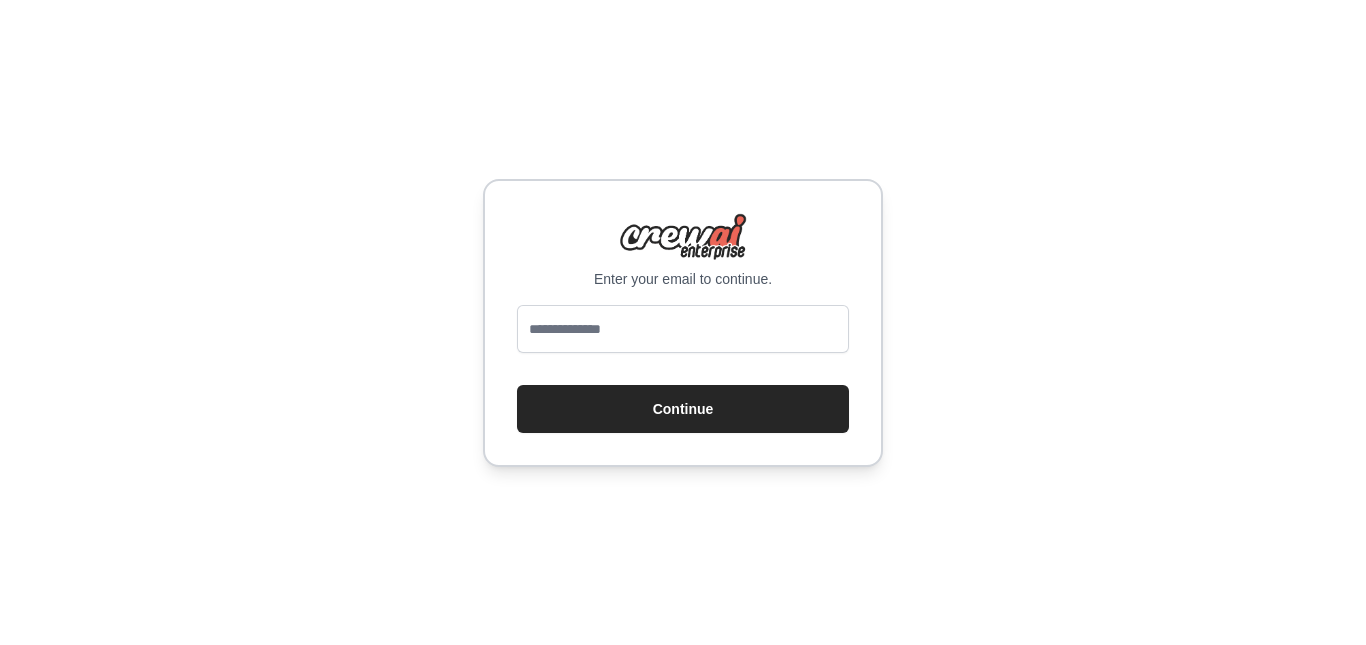 scroll, scrollTop: 0, scrollLeft: 0, axis: both 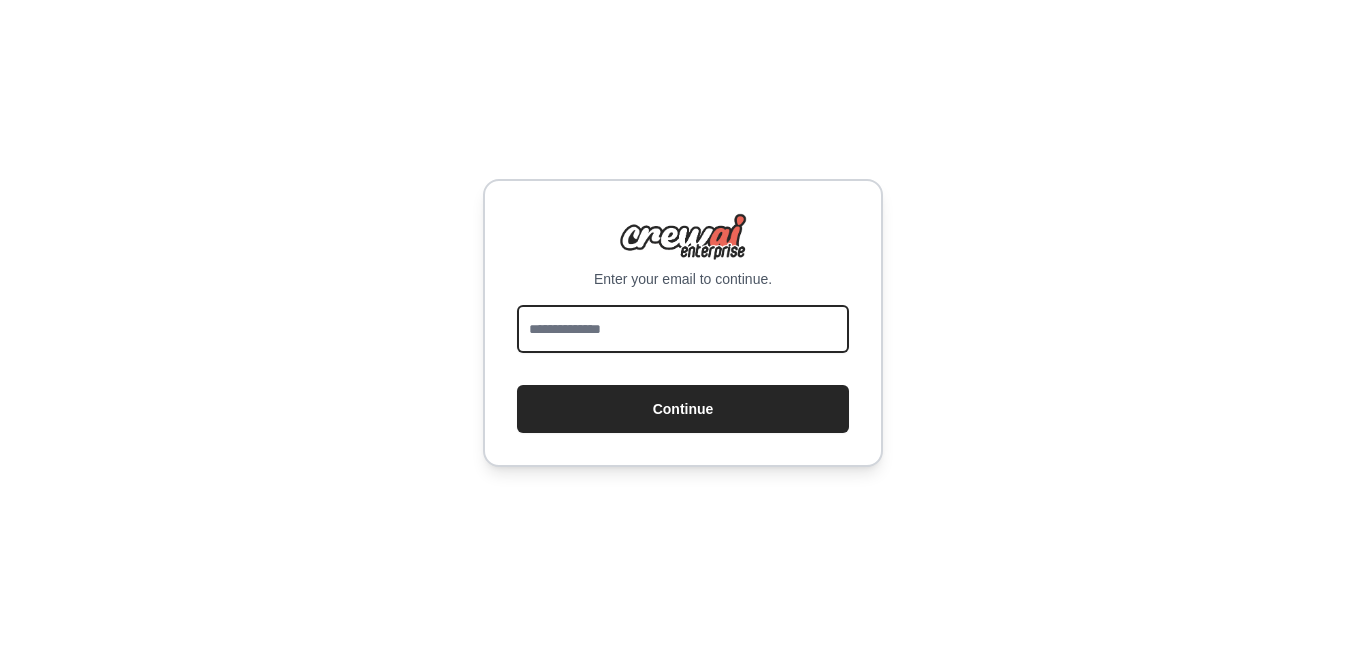 click at bounding box center (683, 329) 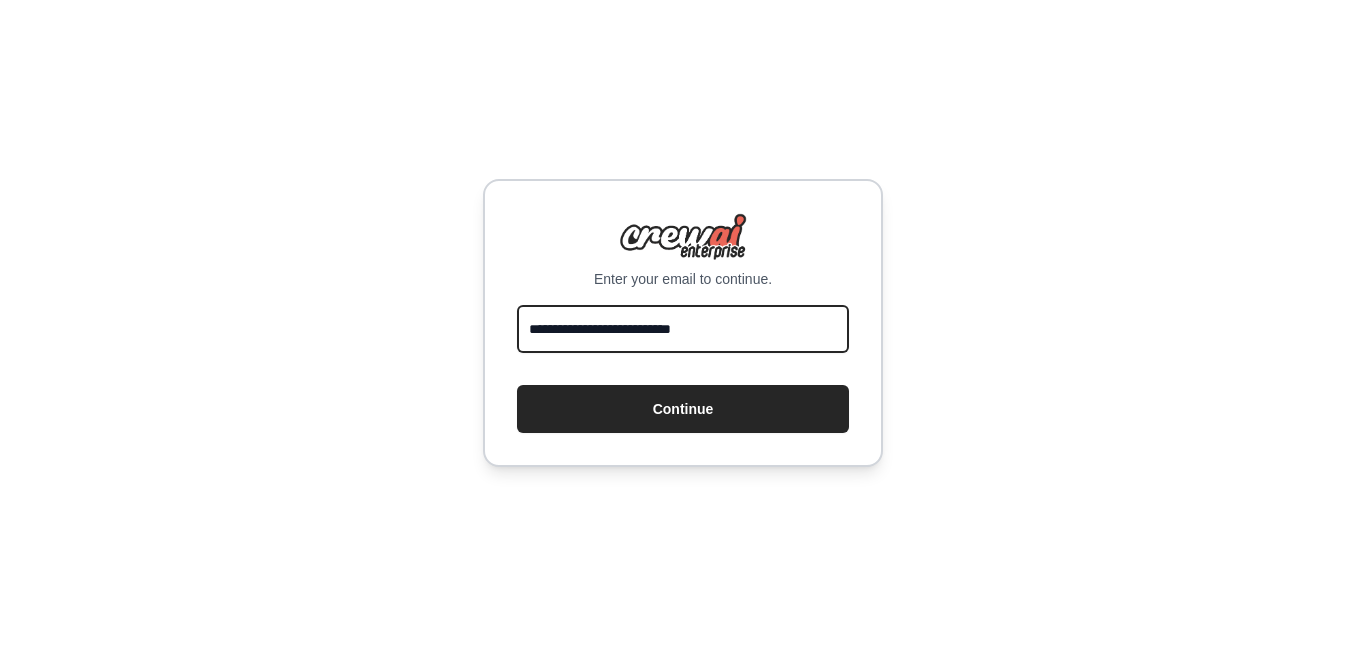 click on "Continue" at bounding box center (683, 409) 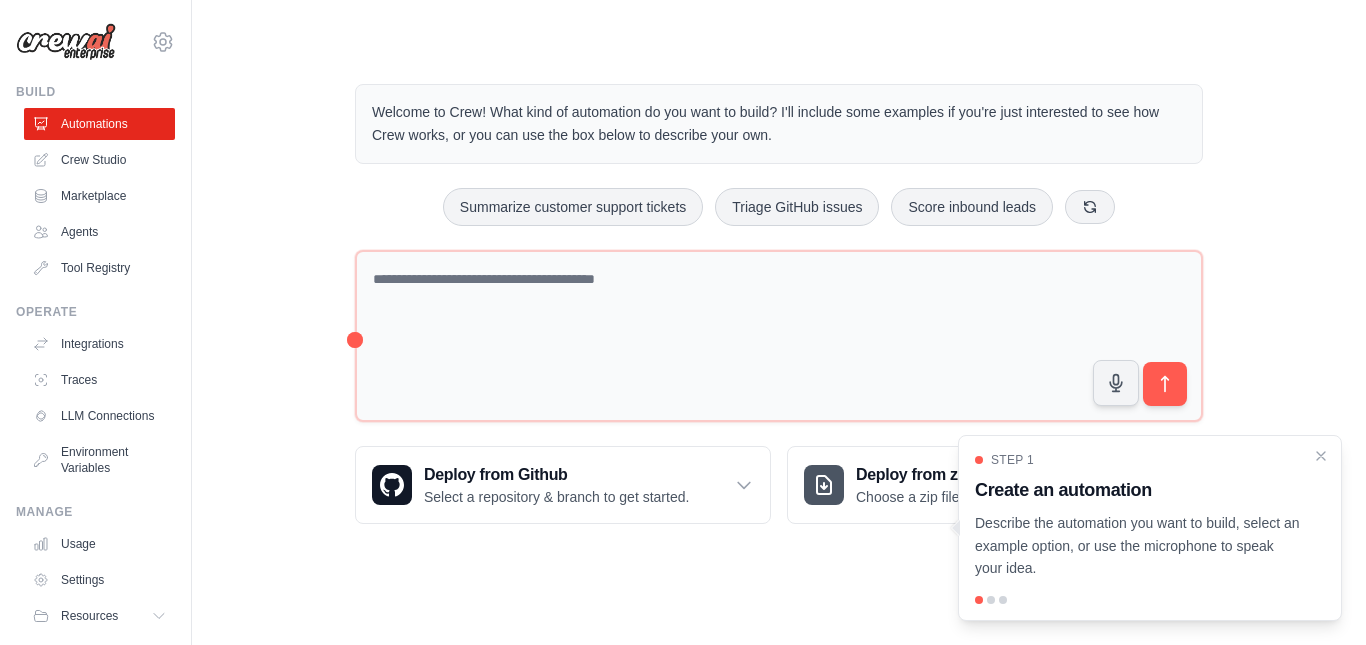 scroll, scrollTop: 0, scrollLeft: 0, axis: both 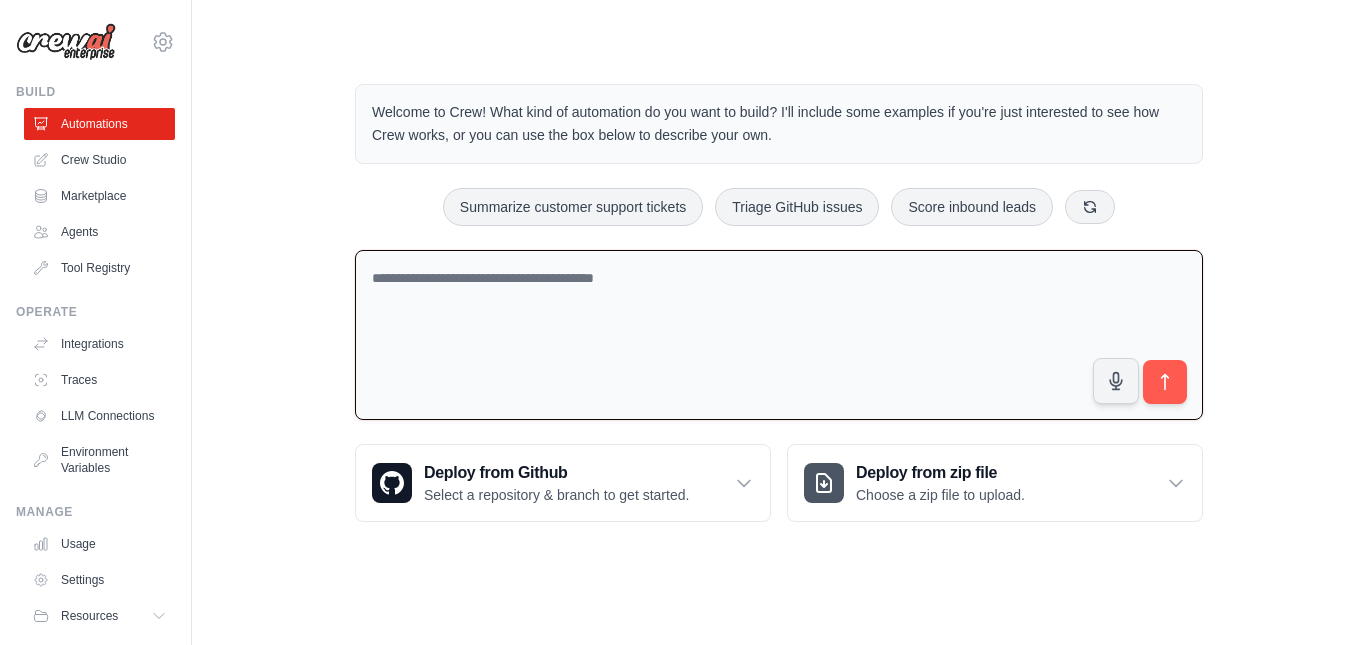 click at bounding box center (779, 335) 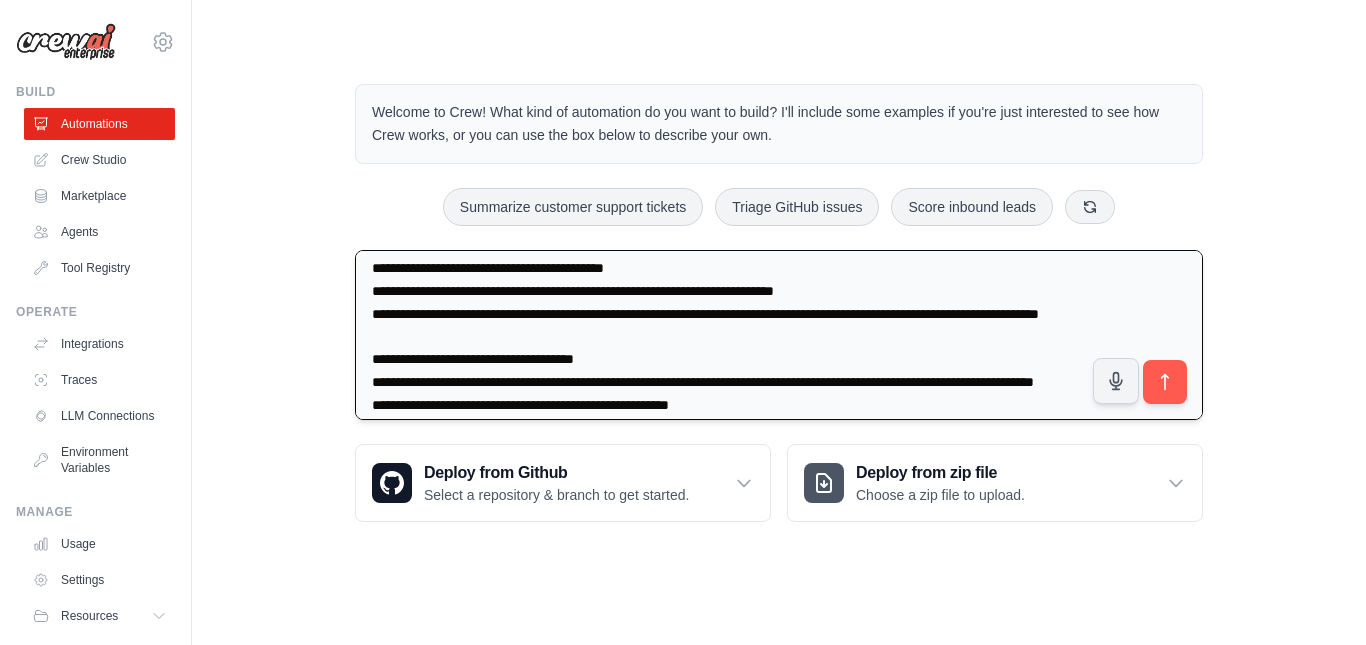 scroll, scrollTop: 1001, scrollLeft: 0, axis: vertical 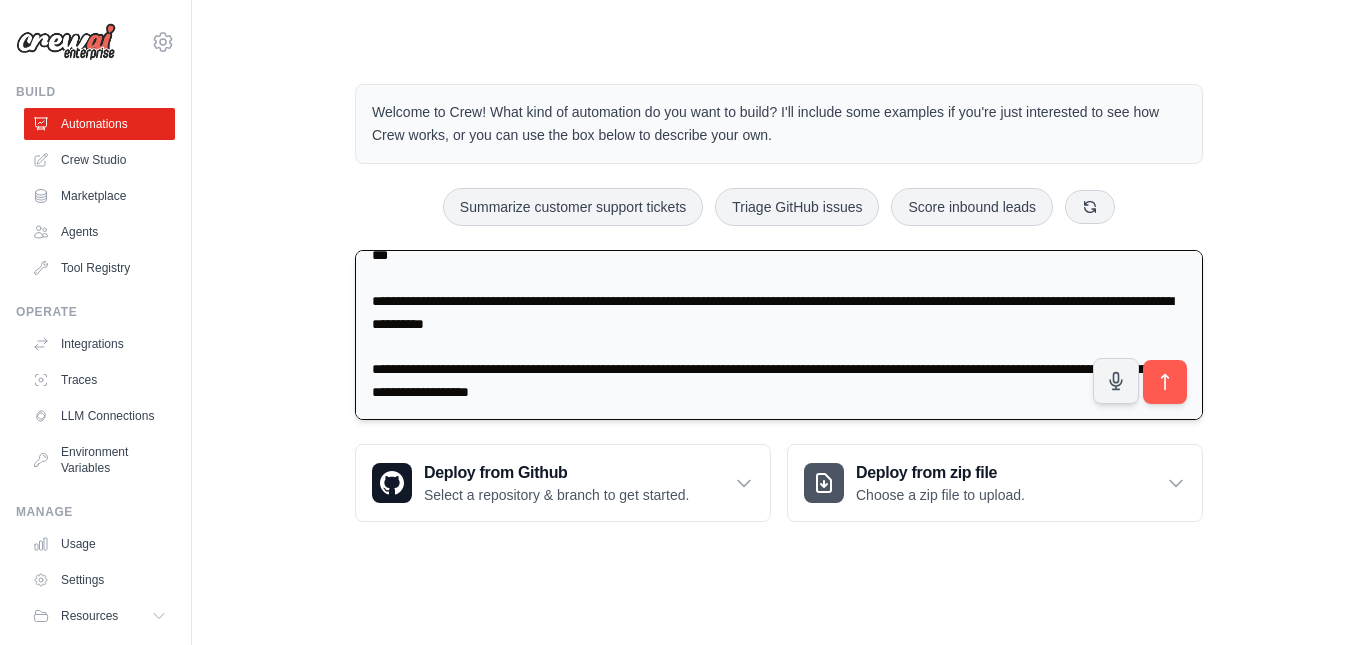 drag, startPoint x: 698, startPoint y: 391, endPoint x: 362, endPoint y: 337, distance: 340.3116 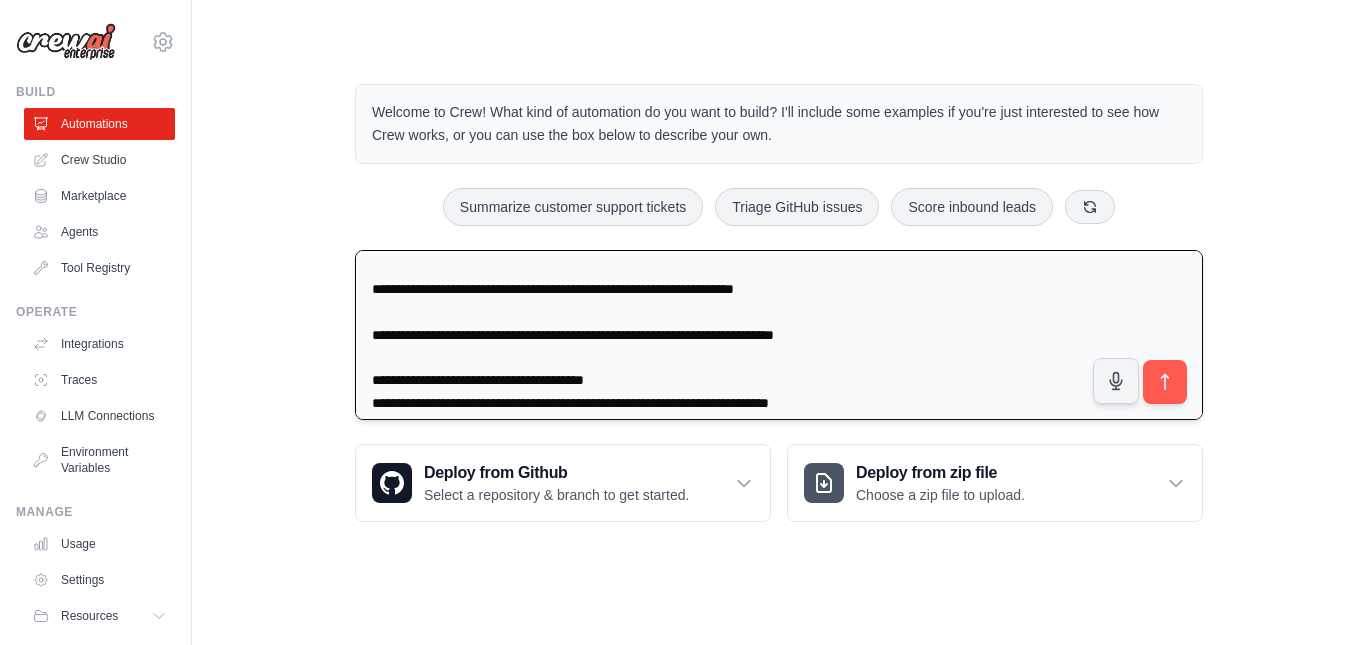 scroll, scrollTop: 95, scrollLeft: 0, axis: vertical 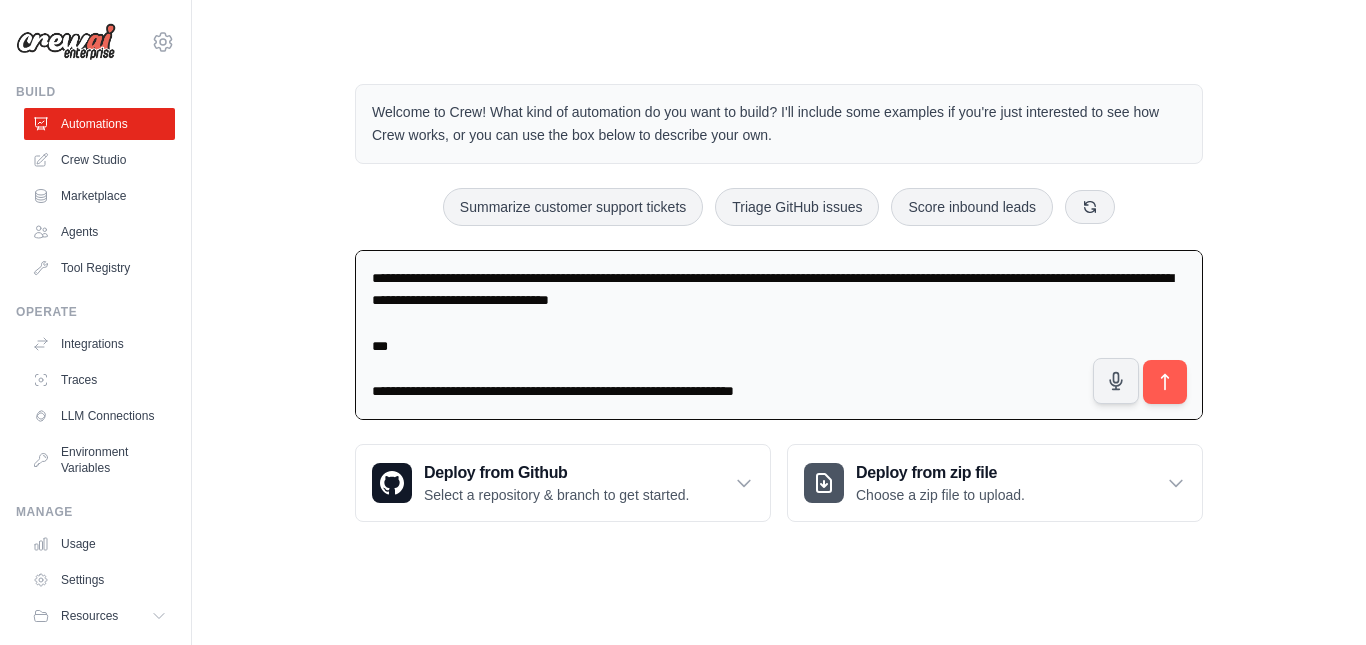 drag, startPoint x: 834, startPoint y: 292, endPoint x: 348, endPoint y: 220, distance: 491.30438 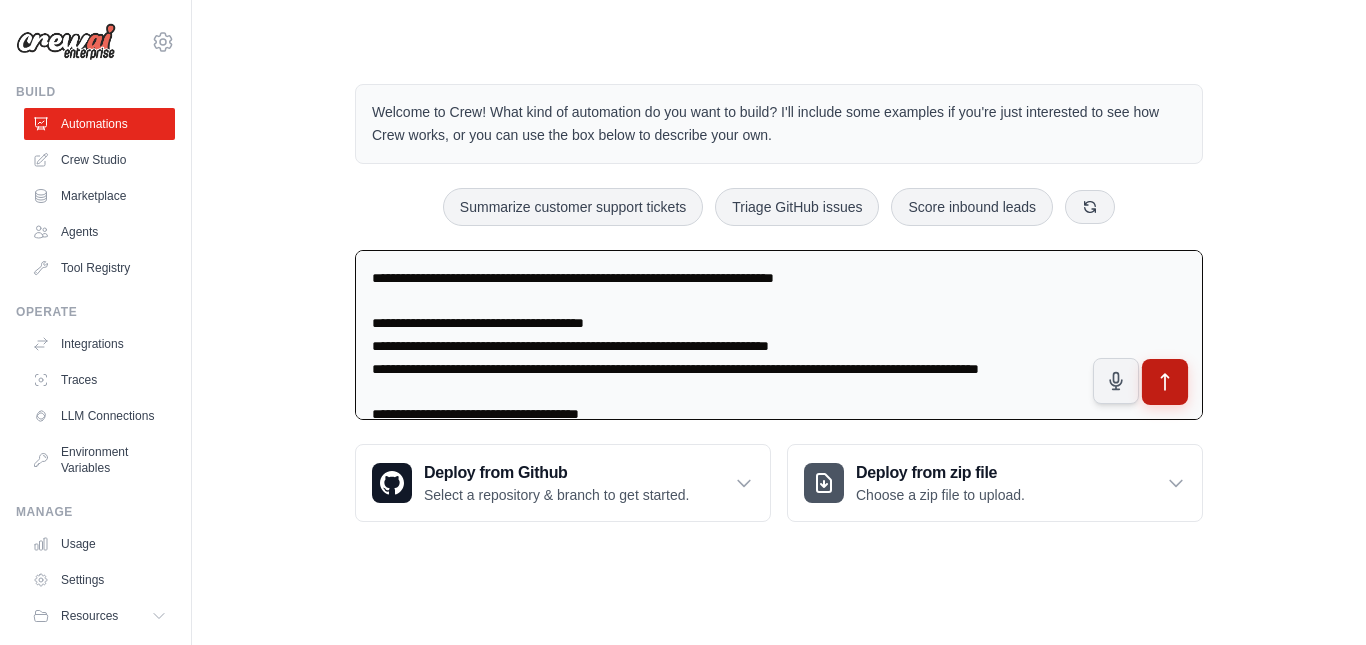 type on "**********" 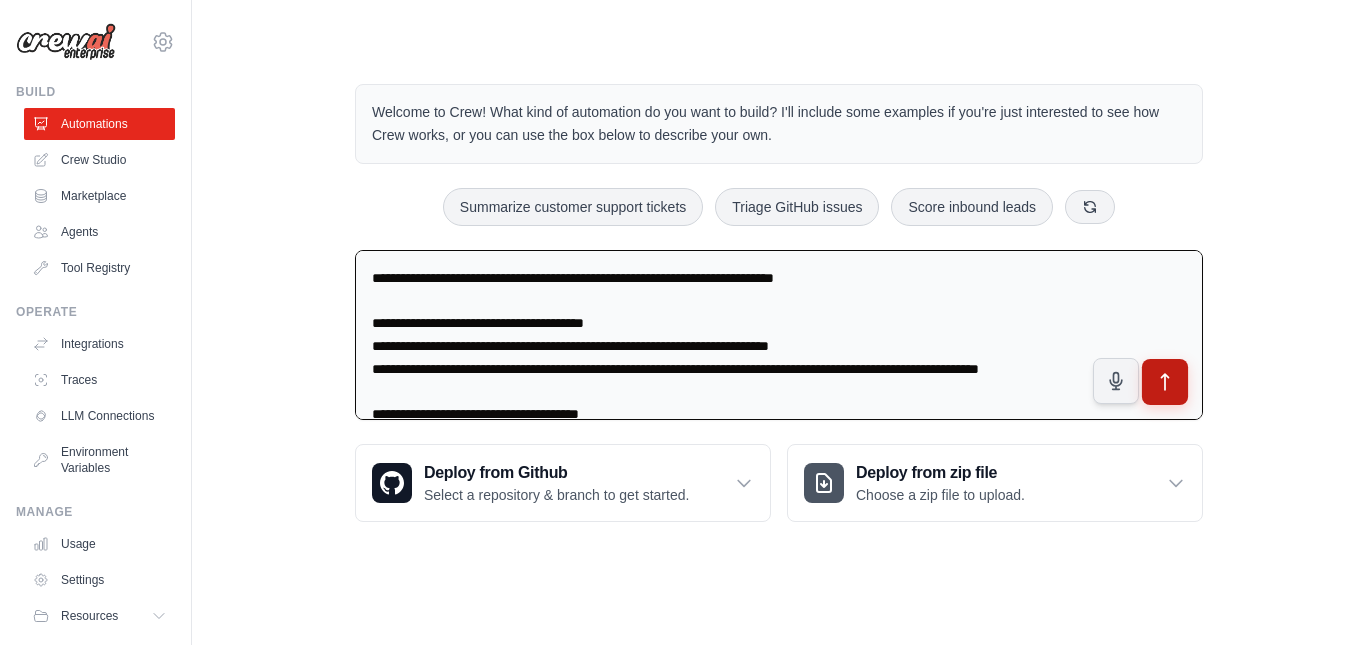 click at bounding box center (1165, 382) 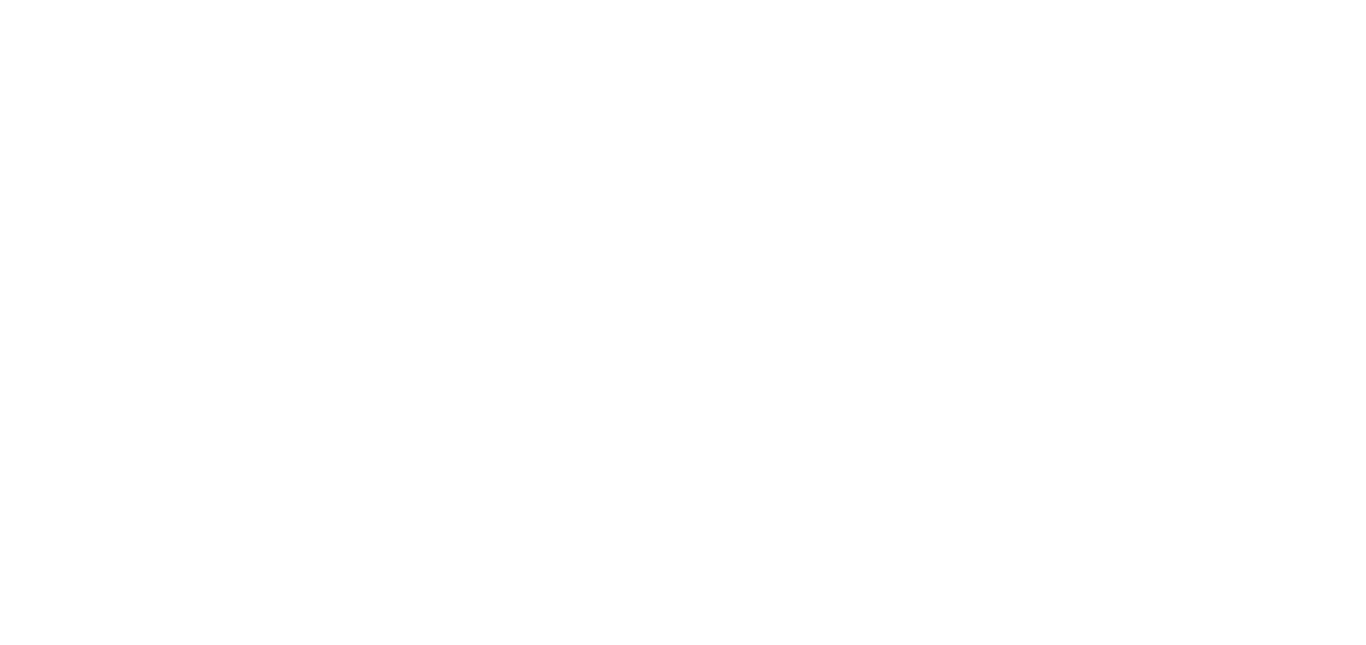 scroll, scrollTop: 0, scrollLeft: 0, axis: both 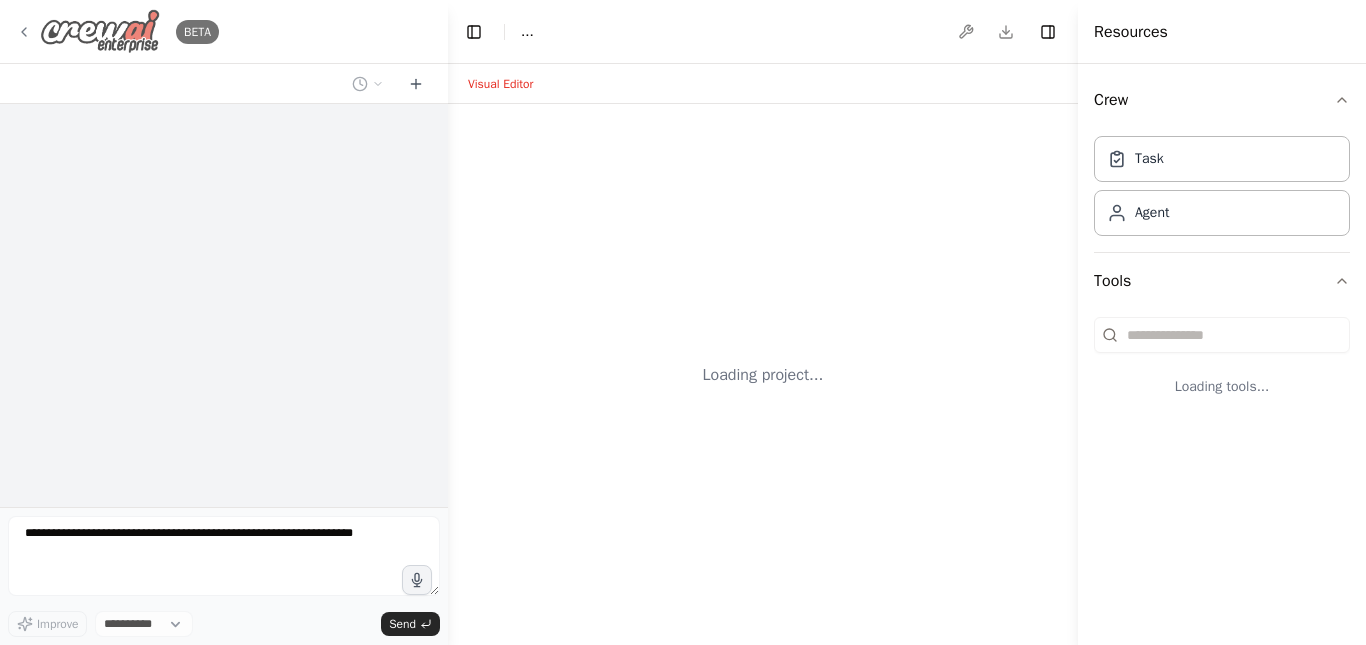 select on "****" 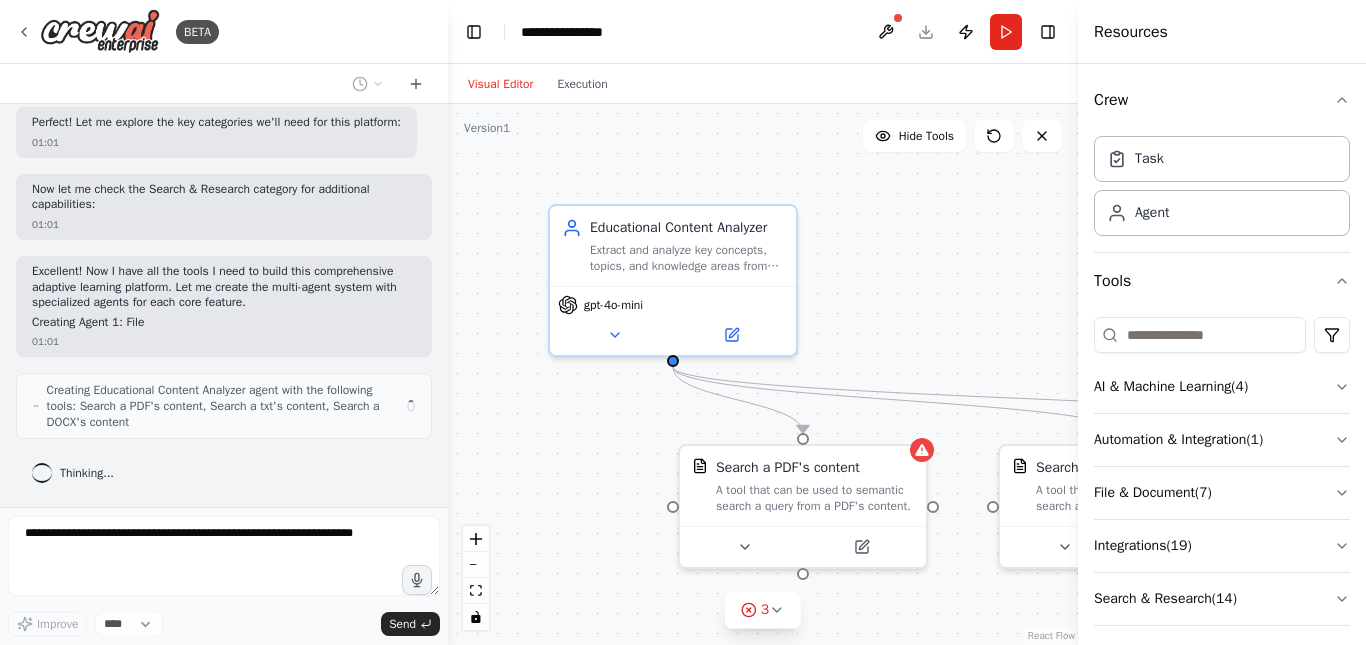 scroll, scrollTop: 1052, scrollLeft: 0, axis: vertical 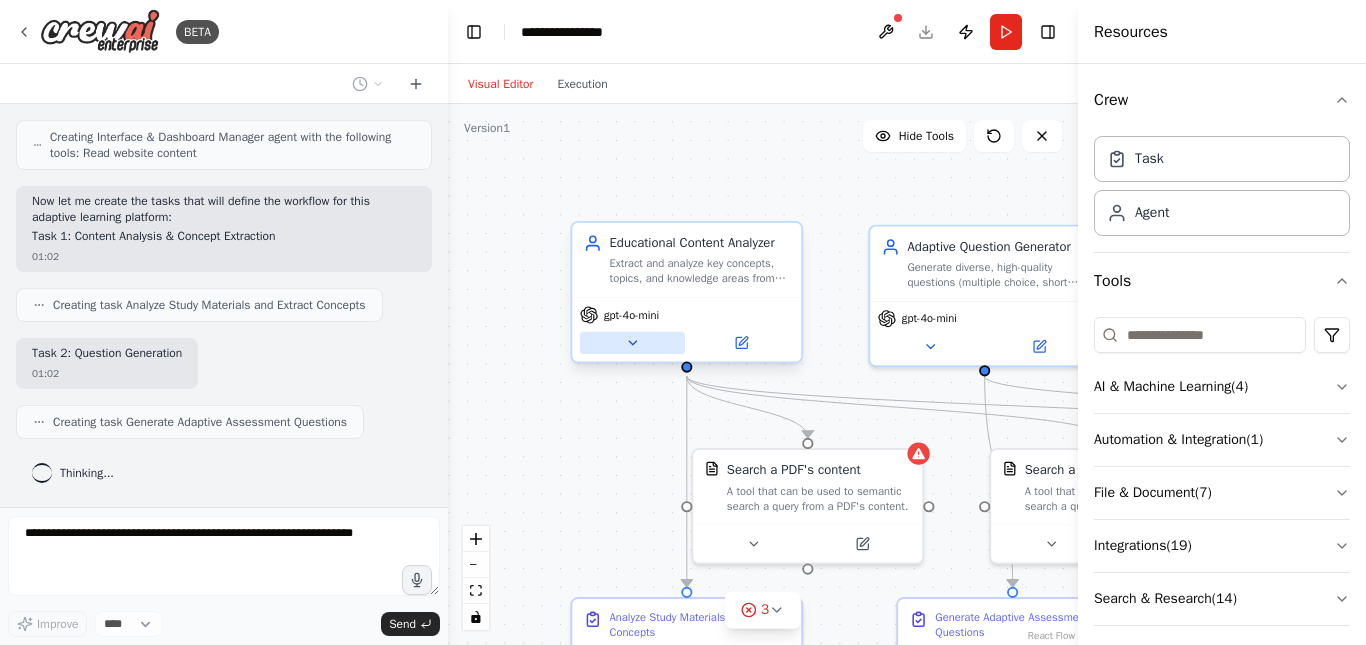 click at bounding box center (632, 343) 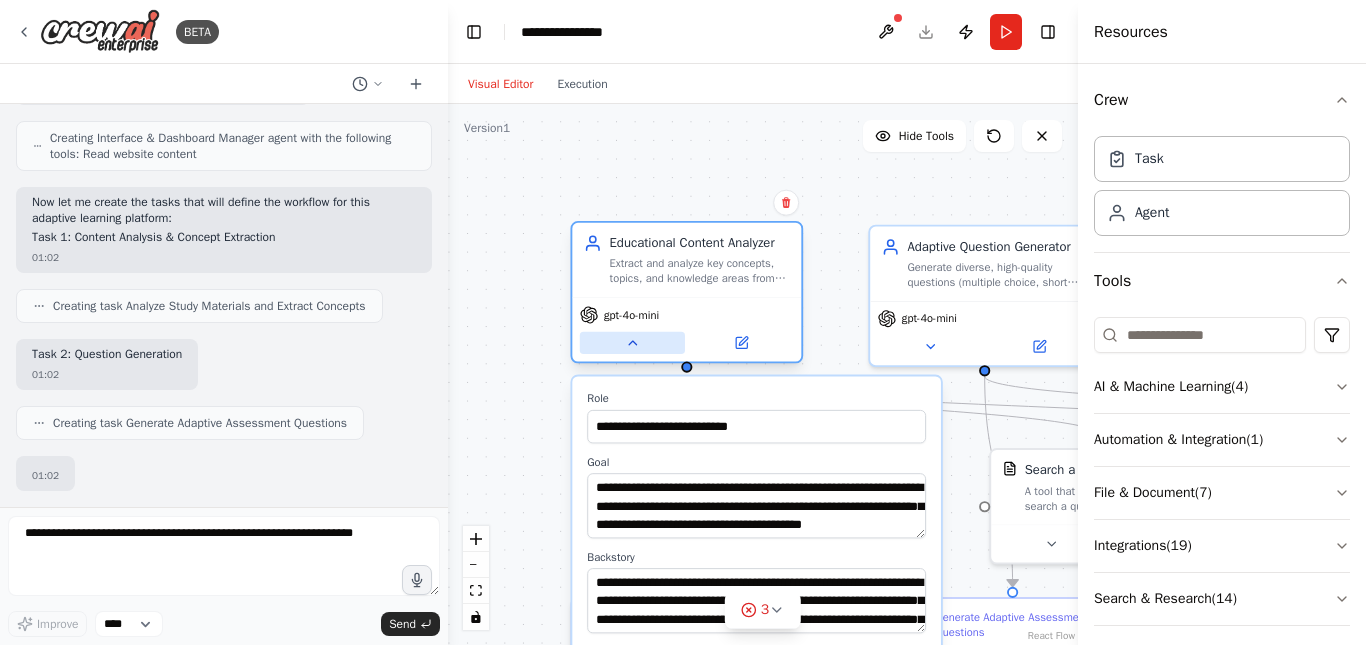 scroll, scrollTop: 2100, scrollLeft: 0, axis: vertical 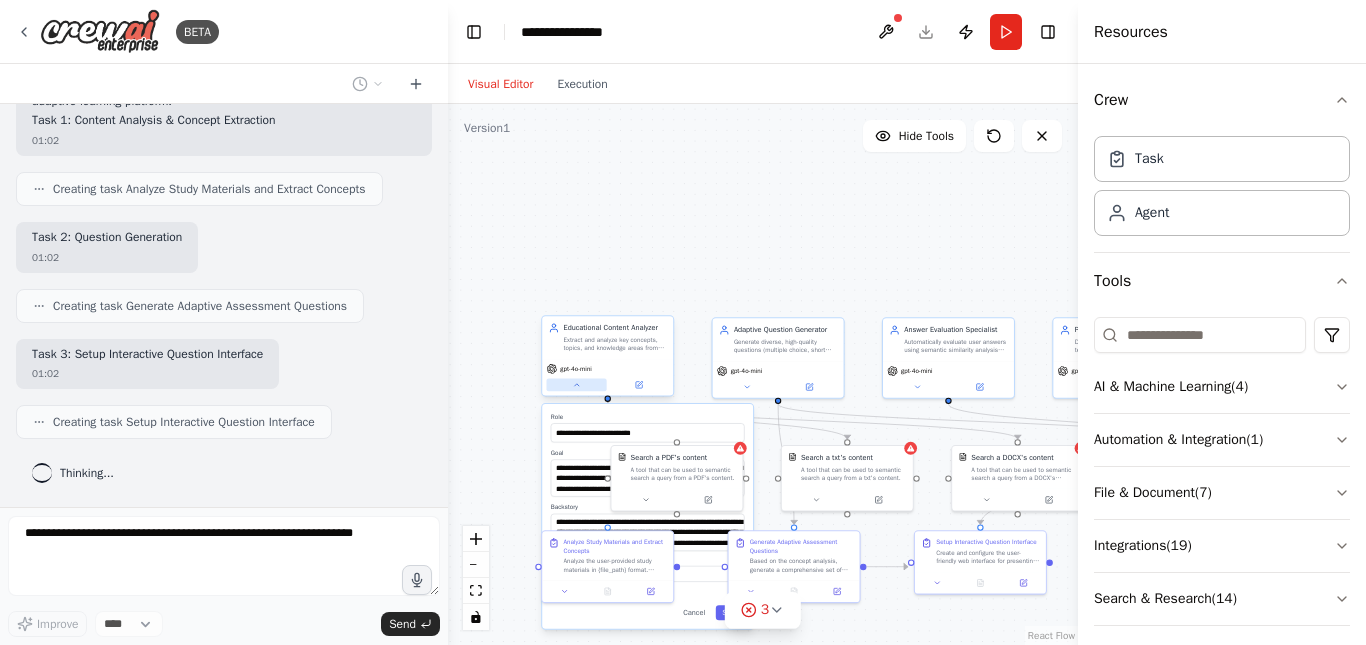 click at bounding box center (576, 384) 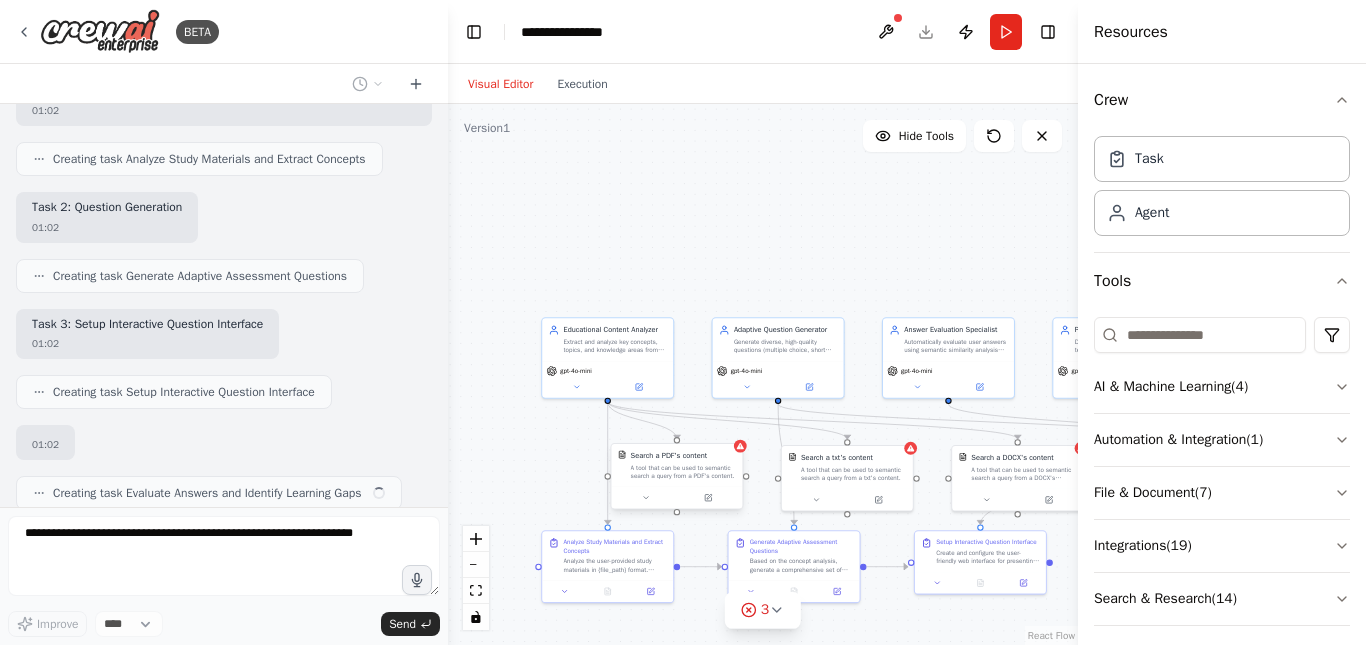 scroll, scrollTop: 2217, scrollLeft: 0, axis: vertical 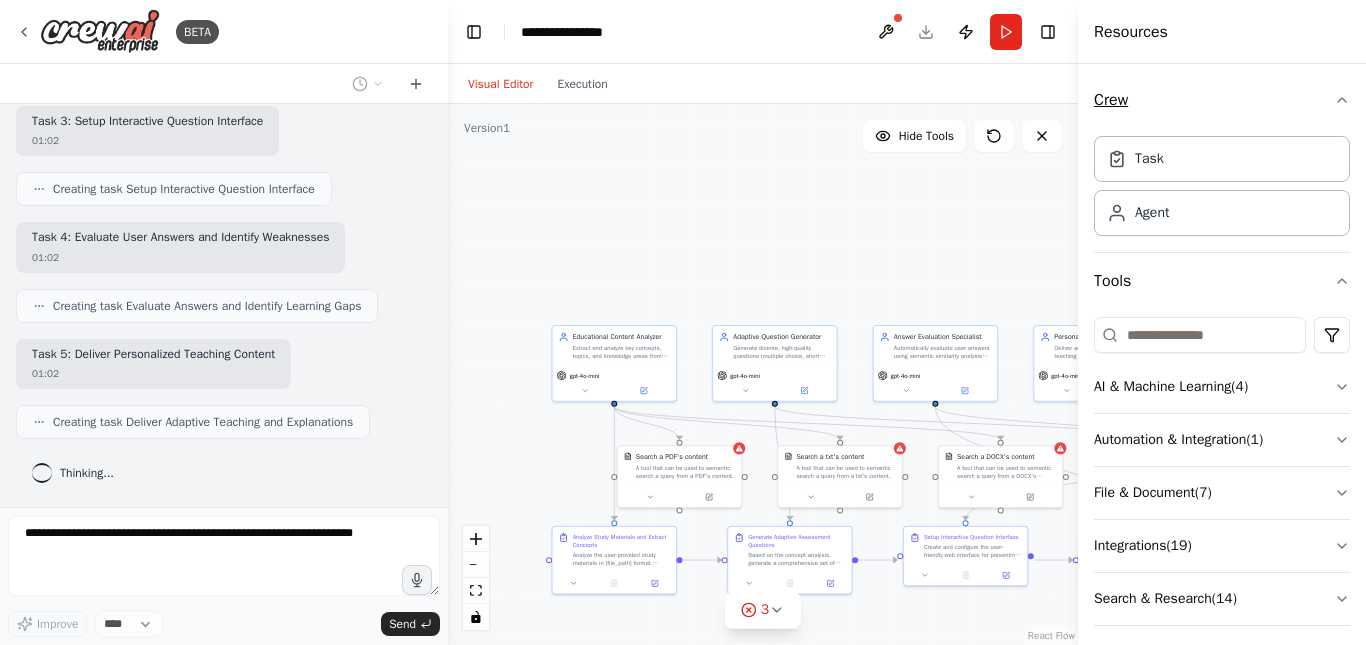 click 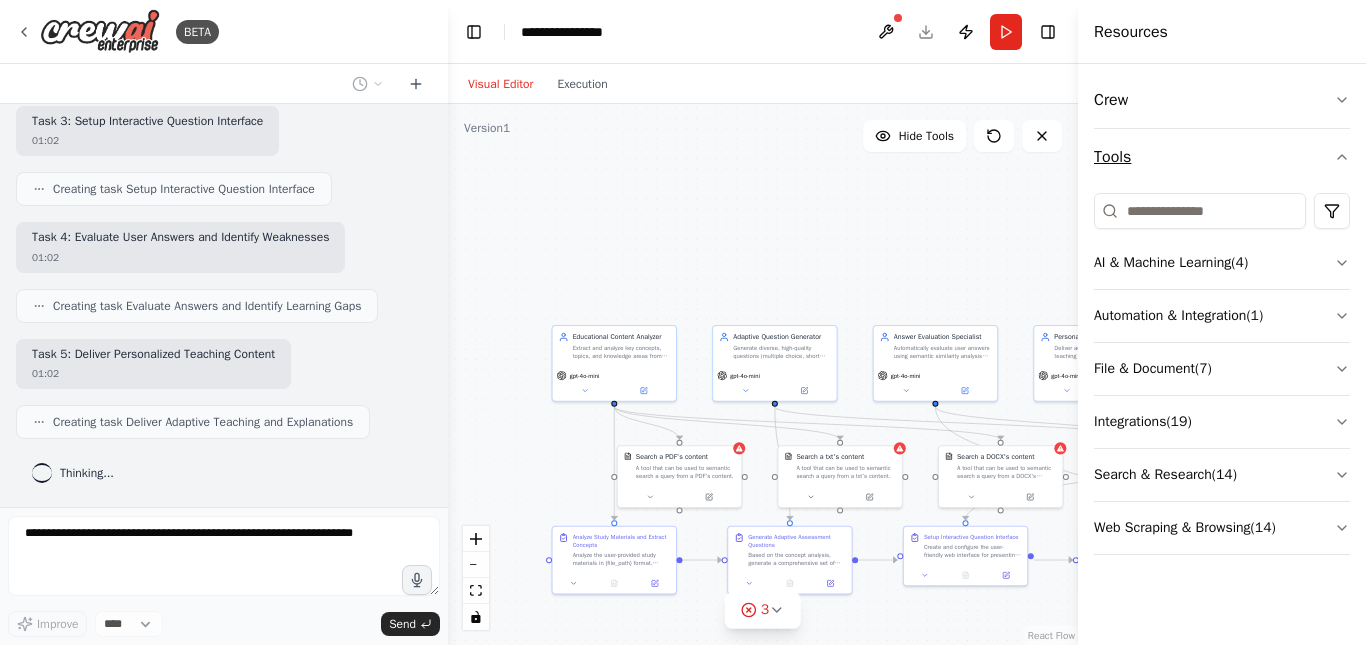click 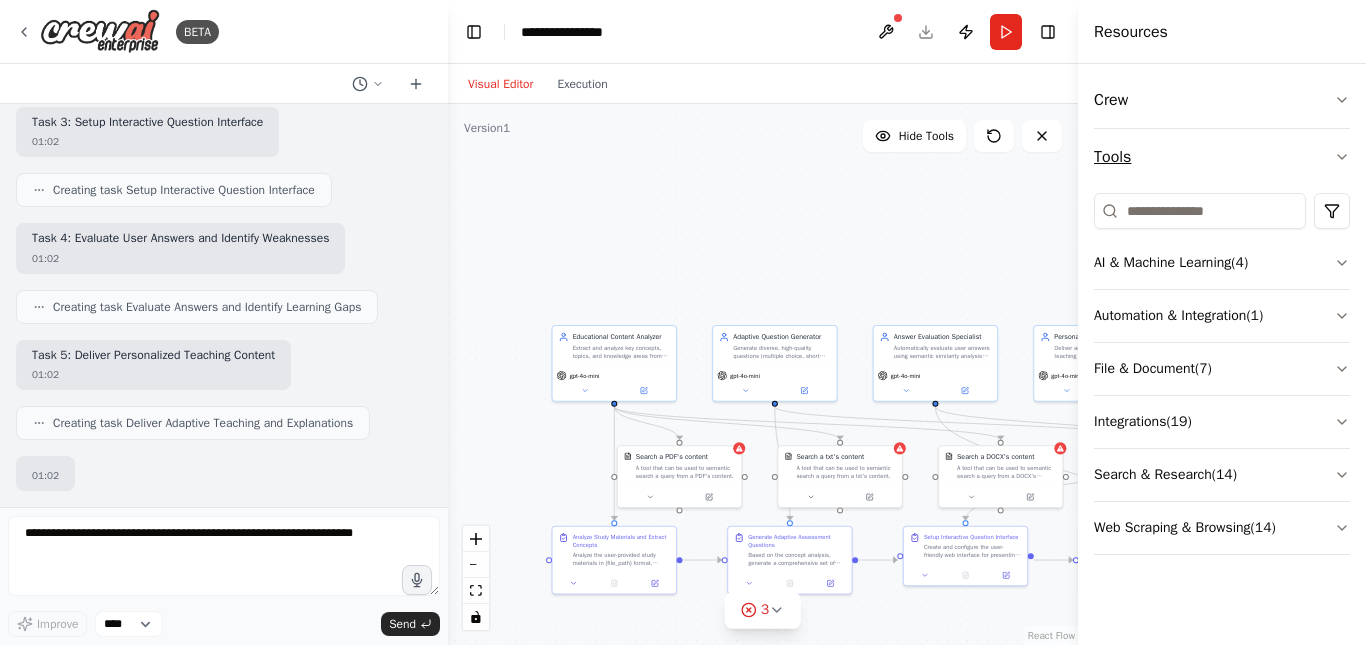 scroll, scrollTop: 2466, scrollLeft: 0, axis: vertical 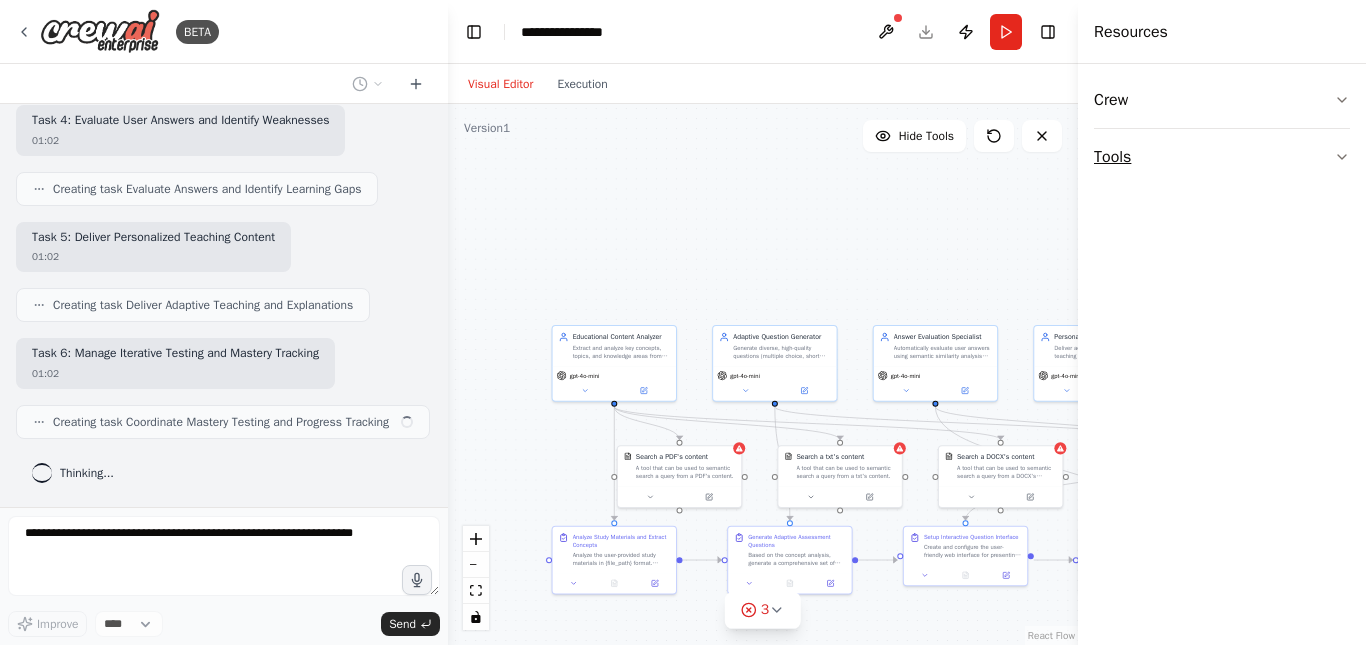 click 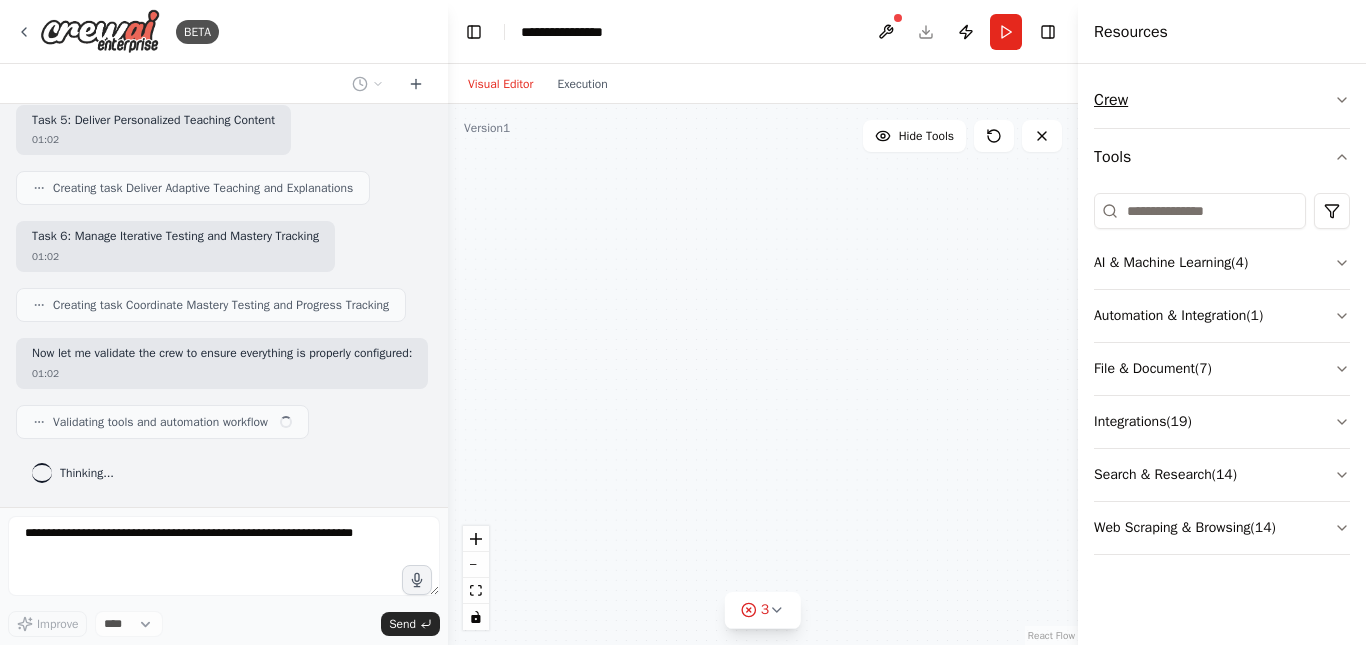 scroll, scrollTop: 2582, scrollLeft: 0, axis: vertical 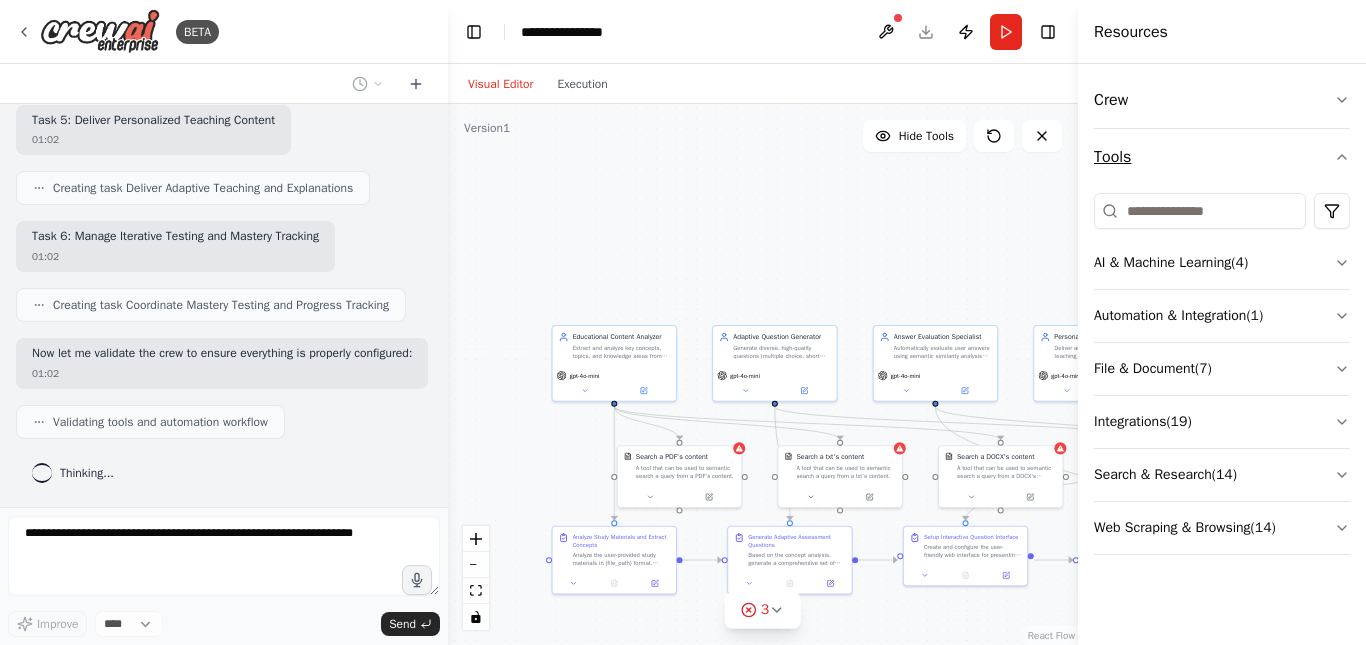 click 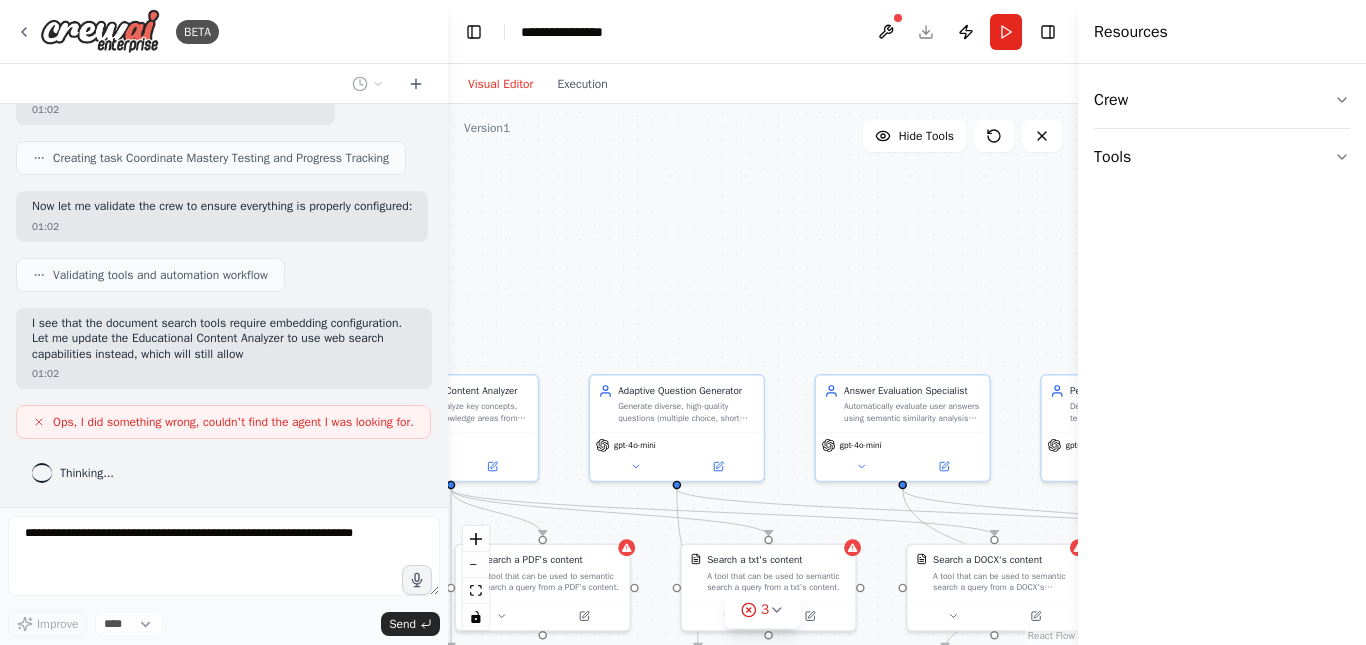 scroll, scrollTop: 2762, scrollLeft: 0, axis: vertical 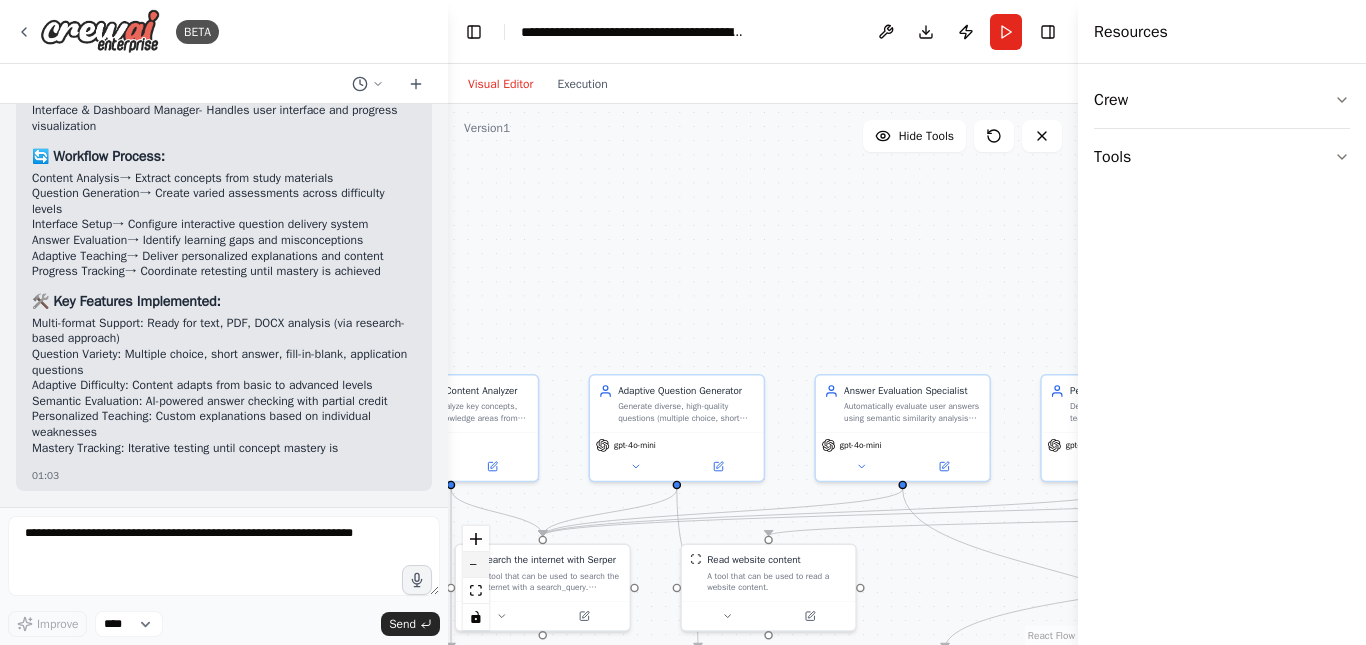 click at bounding box center (476, 565) 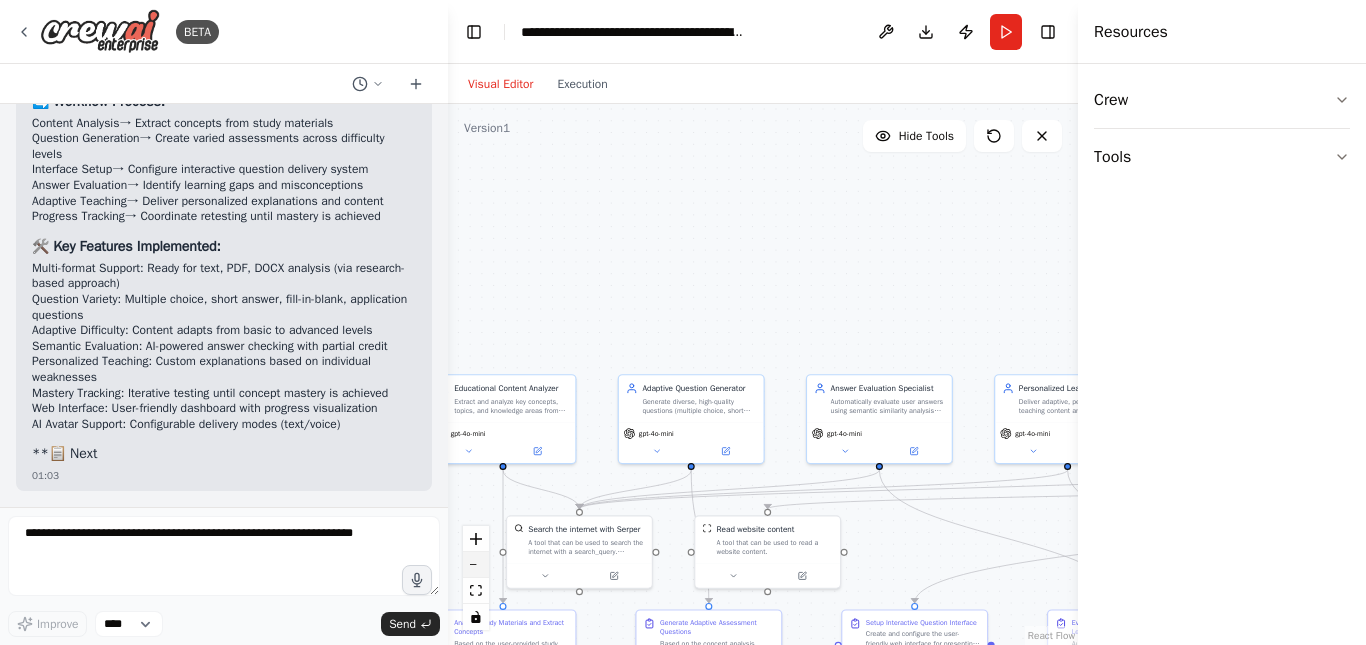 click at bounding box center [476, 565] 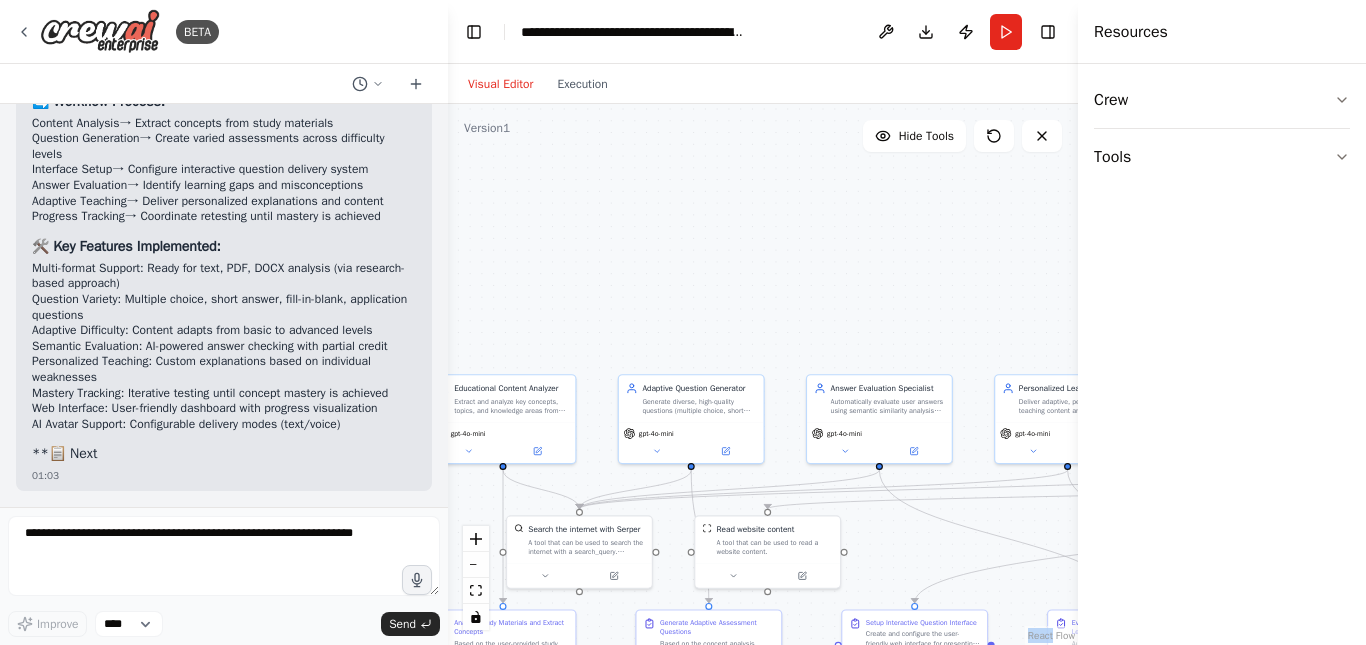 click at bounding box center [476, 578] 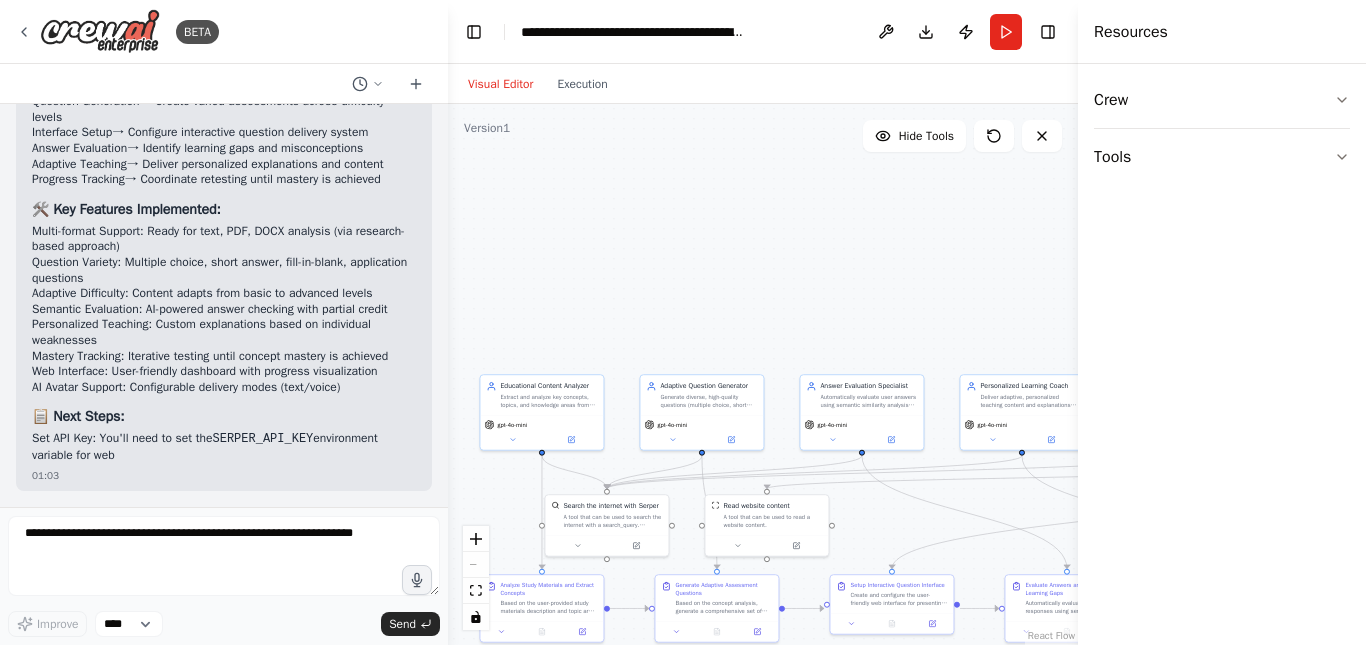 click at bounding box center (476, 578) 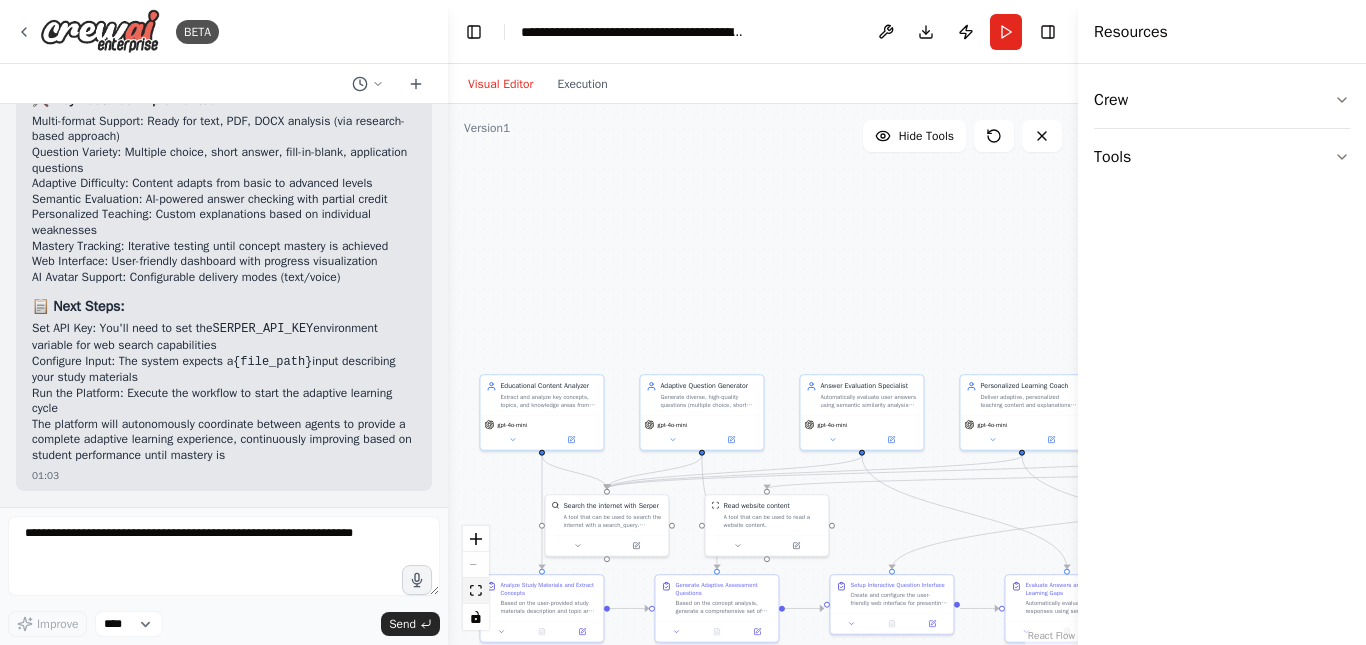 click at bounding box center (476, 591) 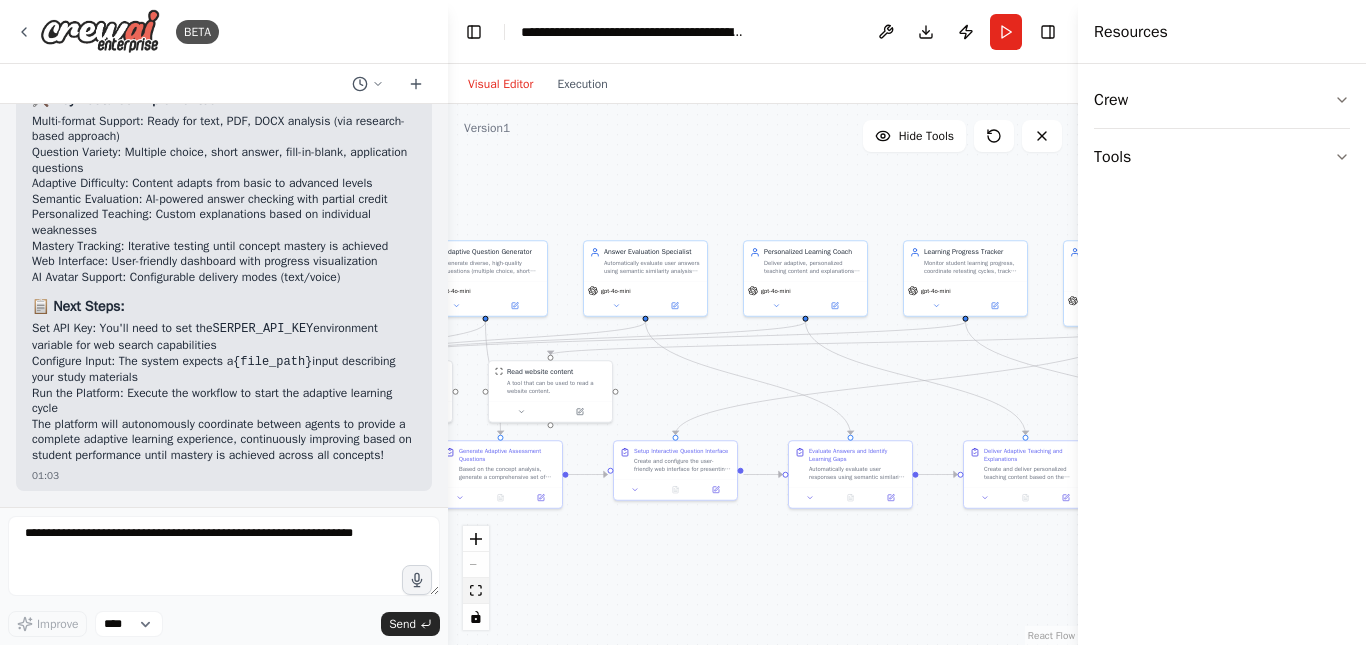 click at bounding box center (476, 591) 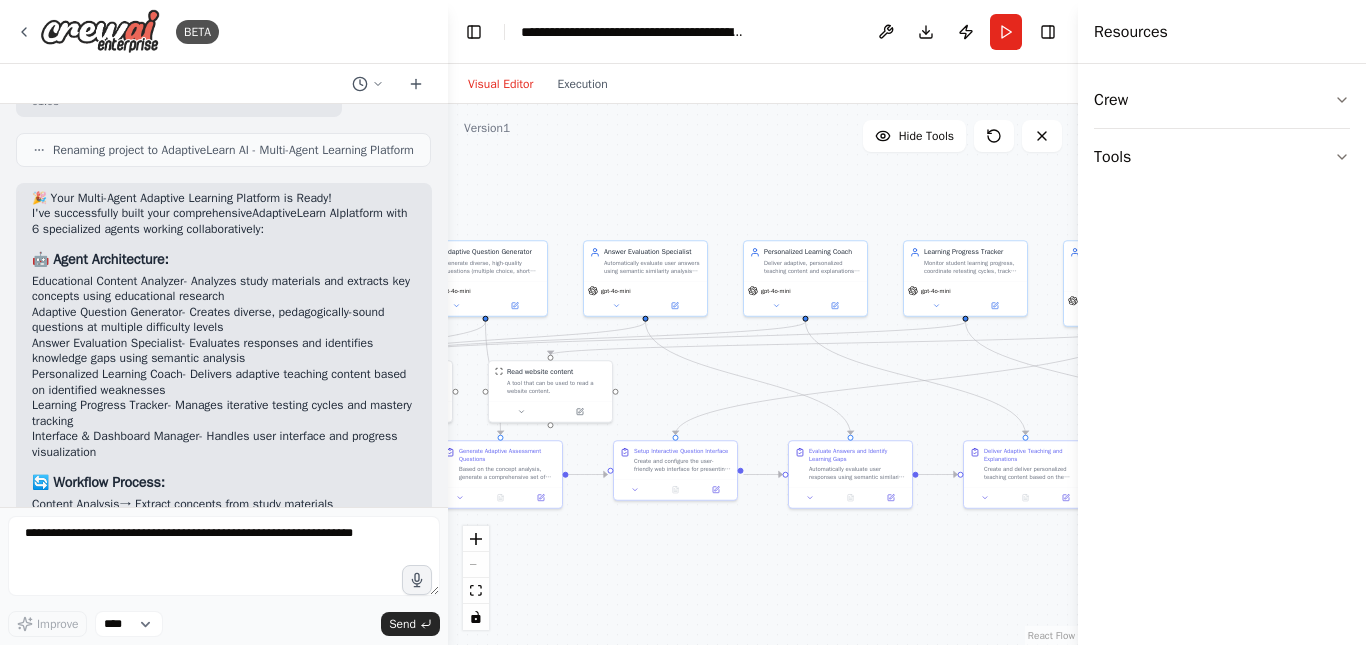 scroll, scrollTop: 3799, scrollLeft: 0, axis: vertical 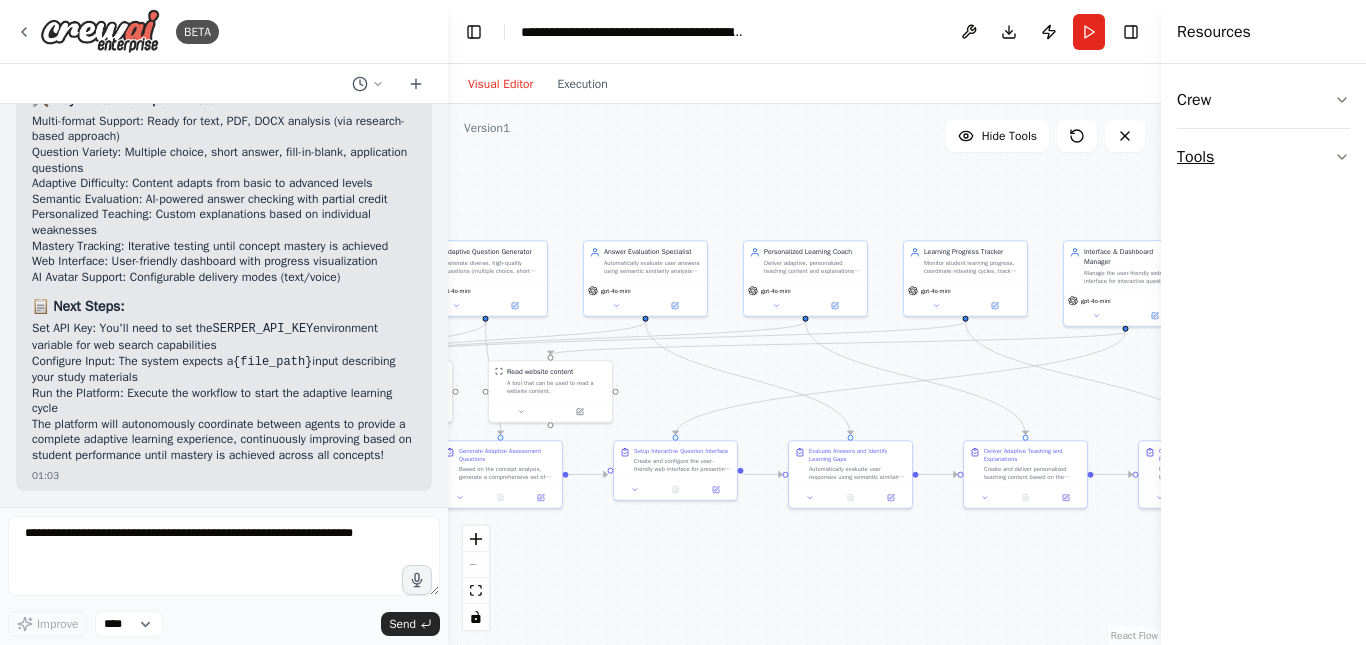 drag, startPoint x: 1079, startPoint y: 164, endPoint x: 1303, endPoint y: 154, distance: 224.2231 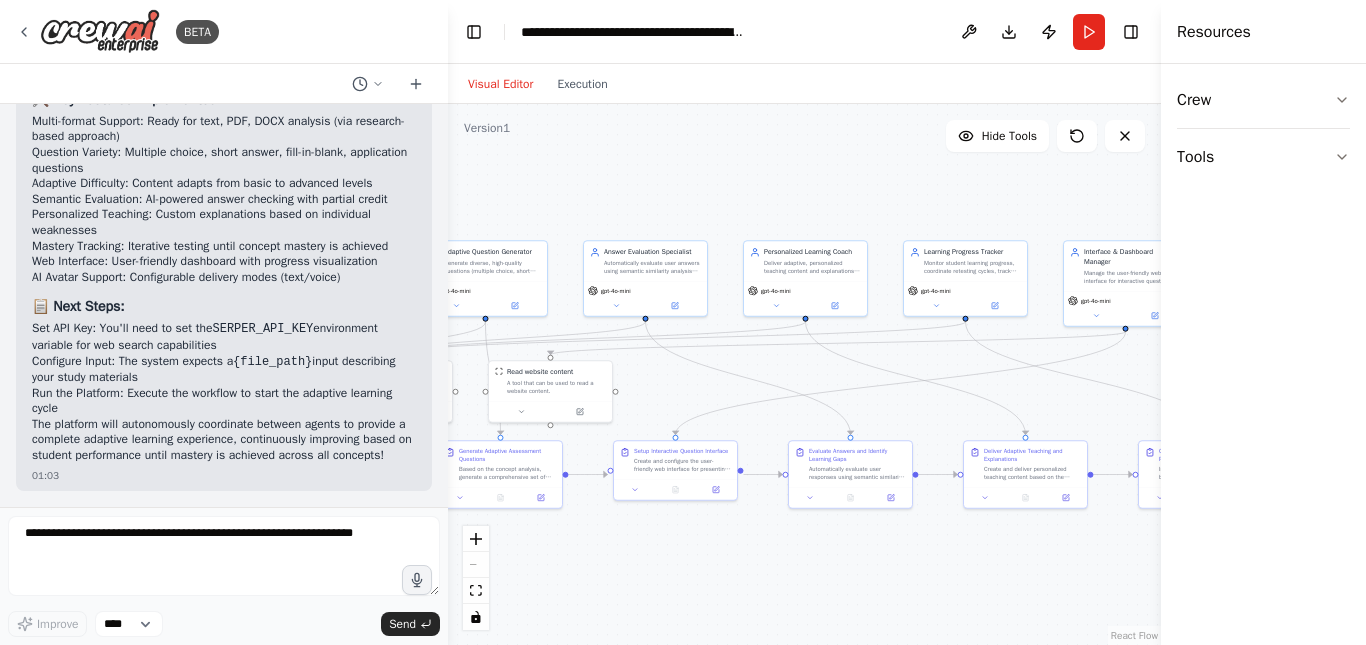 click on ".deletable-edge-delete-btn {
width: 20px;
height: 20px;
border: 0px solid #ffffff;
color: #6b7280;
background-color: #f8fafc;
cursor: pointer;
border-radius: 50%;
font-size: 12px;
padding: 3px;
display: flex;
align-items: center;
justify-content: center;
transition: all 0.2s cubic-bezier(0.4, 0, 0.2, 1);
box-shadow: 0 2px 4px rgba(0, 0, 0, 0.1);
}
.deletable-edge-delete-btn:hover {
background-color: #ef4444;
color: #ffffff;
border-color: #dc2626;
transform: scale(1.1);
box-shadow: 0 4px 12px rgba(239, 68, 68, 0.4);
}
.deletable-edge-delete-btn:active {
transform: scale(0.95);
box-shadow: 0 2px 4px rgba(239, 68, 68, 0.3);
}
Educational Content Analyzer gpt-4o-mini Adaptive Question Generator" at bounding box center (804, 374) 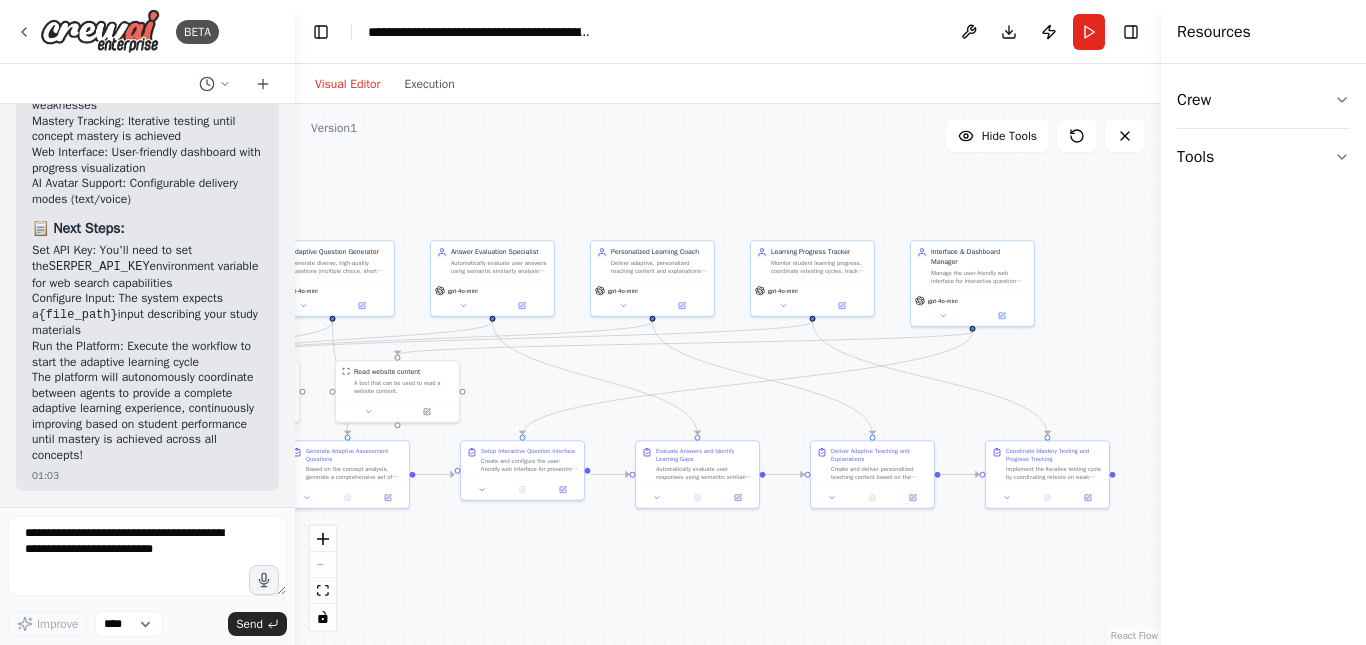 scroll, scrollTop: 4959, scrollLeft: 0, axis: vertical 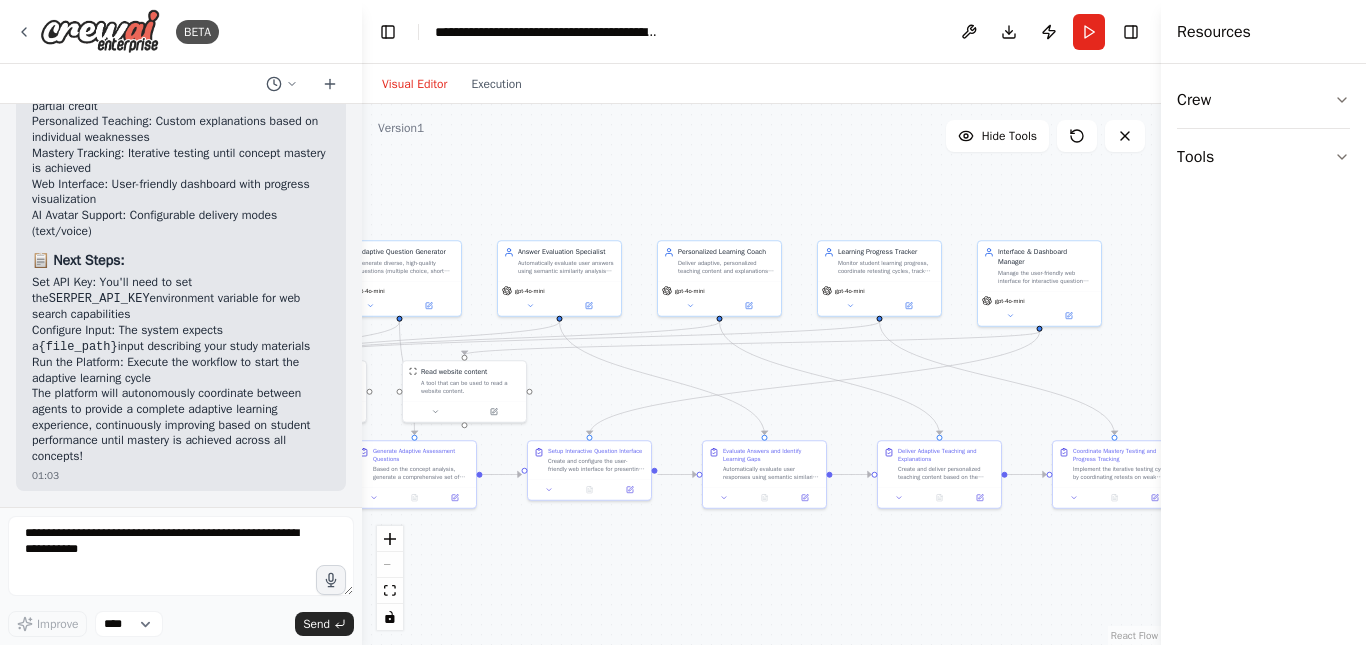 drag, startPoint x: 442, startPoint y: 190, endPoint x: 362, endPoint y: 178, distance: 80.895 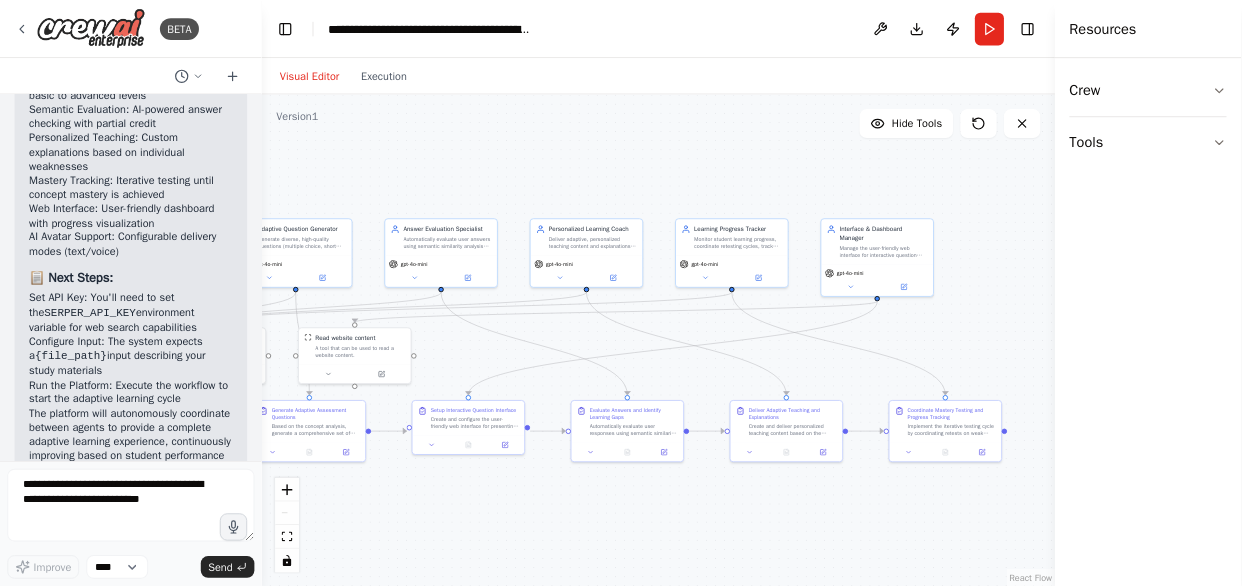 scroll, scrollTop: 5811, scrollLeft: 0, axis: vertical 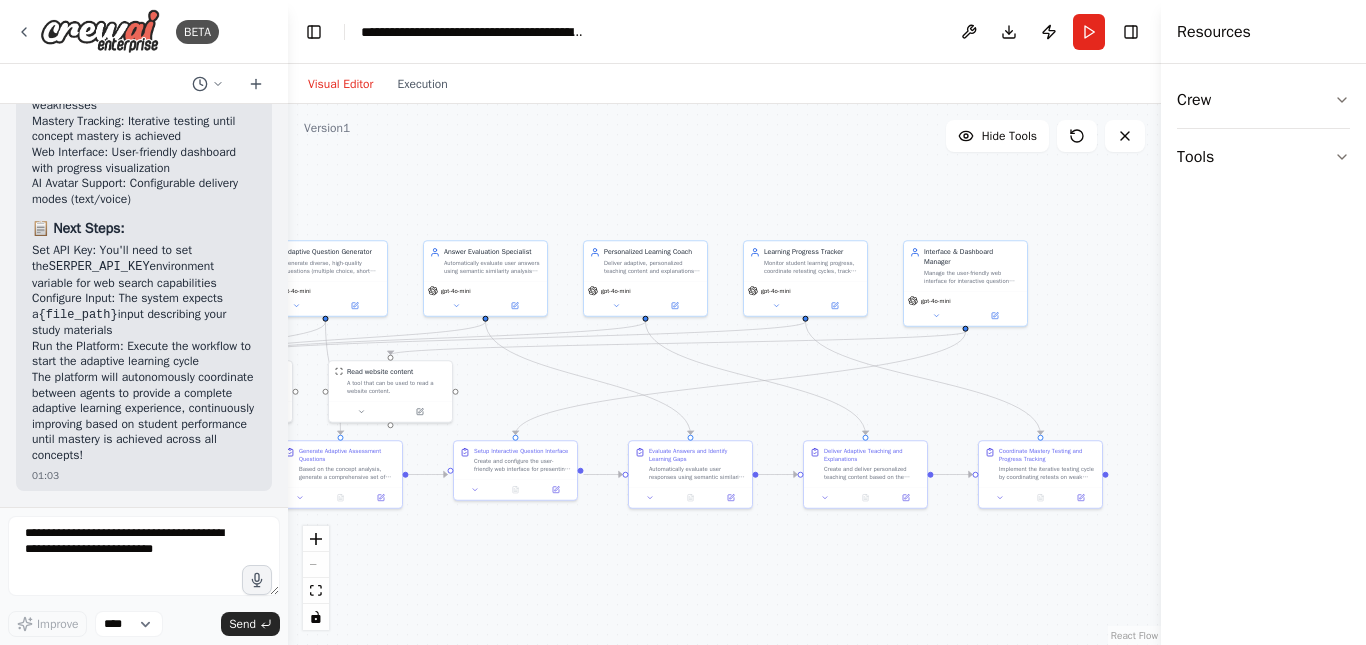drag, startPoint x: 360, startPoint y: 228, endPoint x: 288, endPoint y: 223, distance: 72.1734 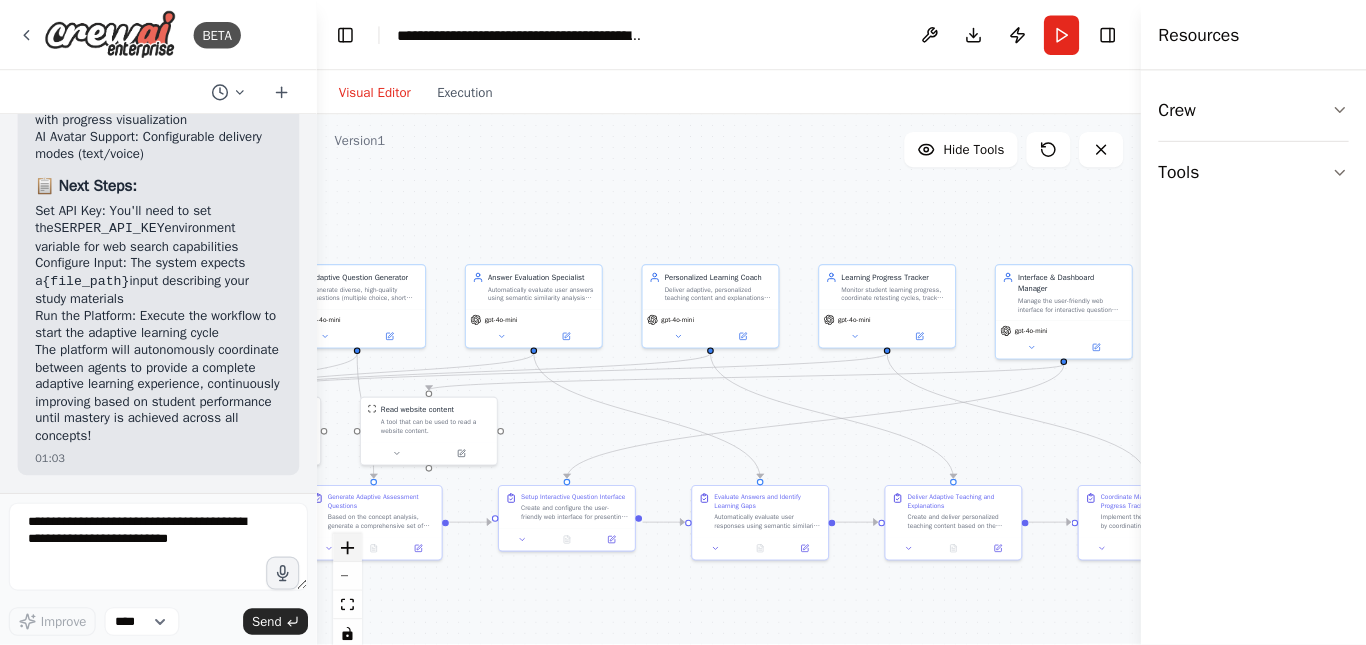 scroll, scrollTop: 5811, scrollLeft: 0, axis: vertical 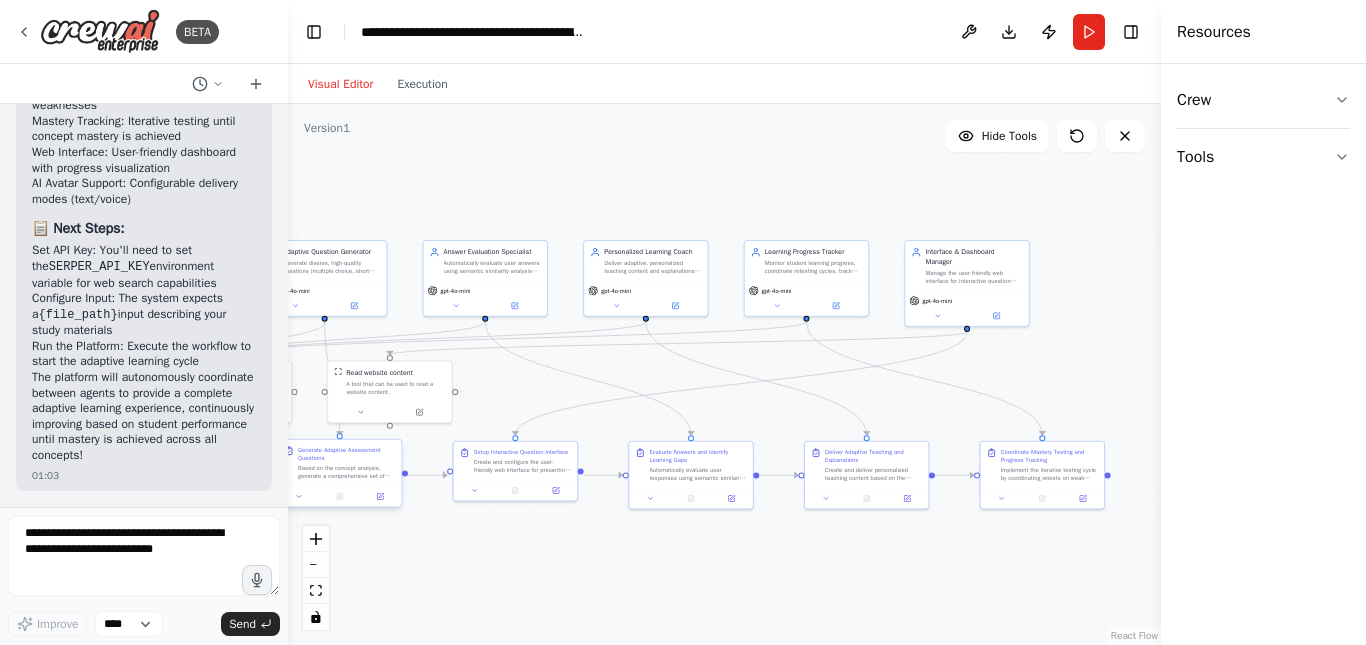 click on "Based on the concept analysis, generate a comprehensive set of varied assessment questions including multiple choice (4-5 options), short answer, fill-in-the-blank, and application-based questions. Create questions at different difficulty levels (basic comprehension, application, analysis, synthesis) for each identified concept. Ensure questions are pedagogically sound with appropriate distractors for multiple choice and clear rubrics for open-ended questions." at bounding box center (346, 472) 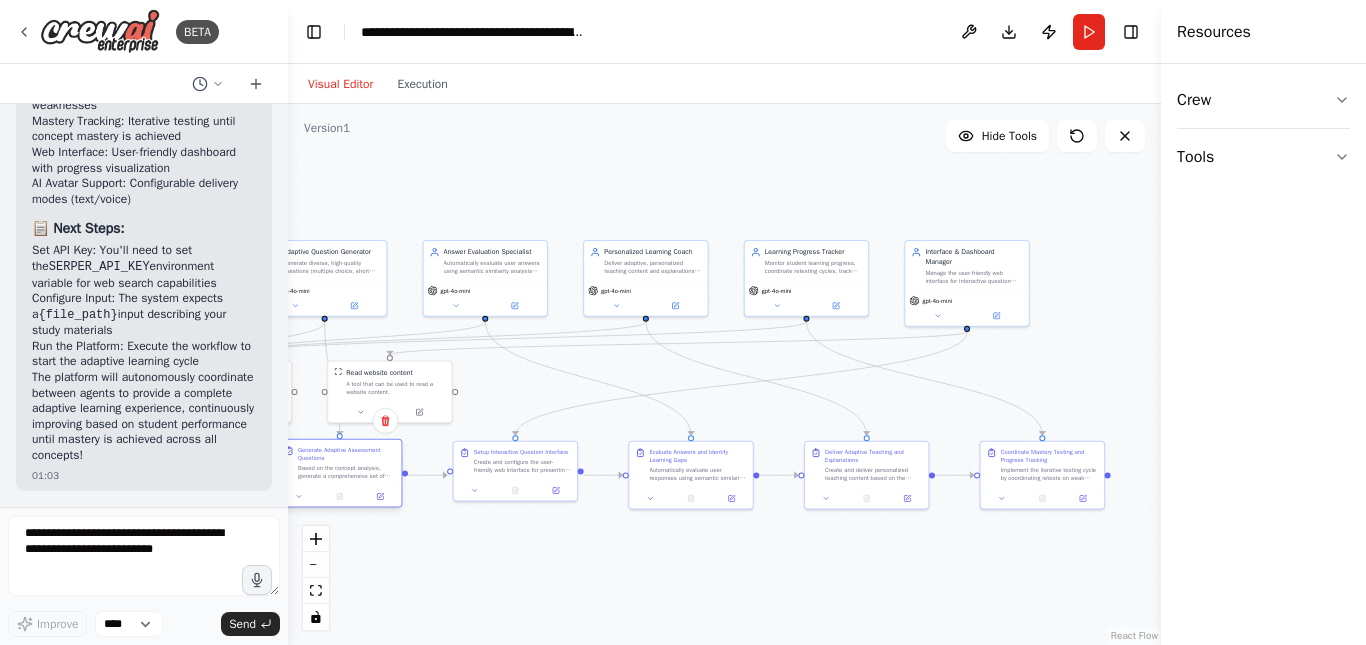 click on "Generate Adaptive Assessment Questions" at bounding box center (346, 454) 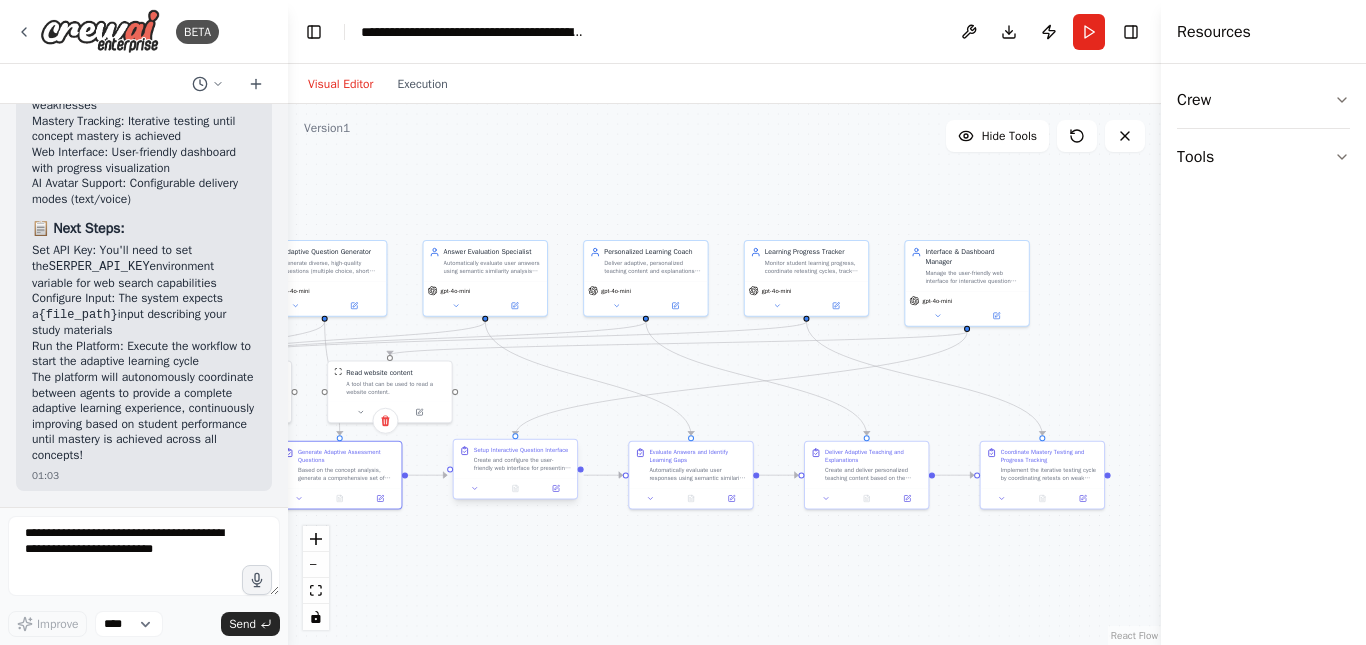 click on "Create and configure the user-friendly web interface for presenting questions interactively to users. Design the question presentation system that adapts to different question types (multiple choice, short answer, etc.), implements user preference settings for AI avatar vs text-based delivery, and provides an intuitive interface for users to submit their answers. Include progress indicators, time tracking, and accessibility features." at bounding box center [522, 464] 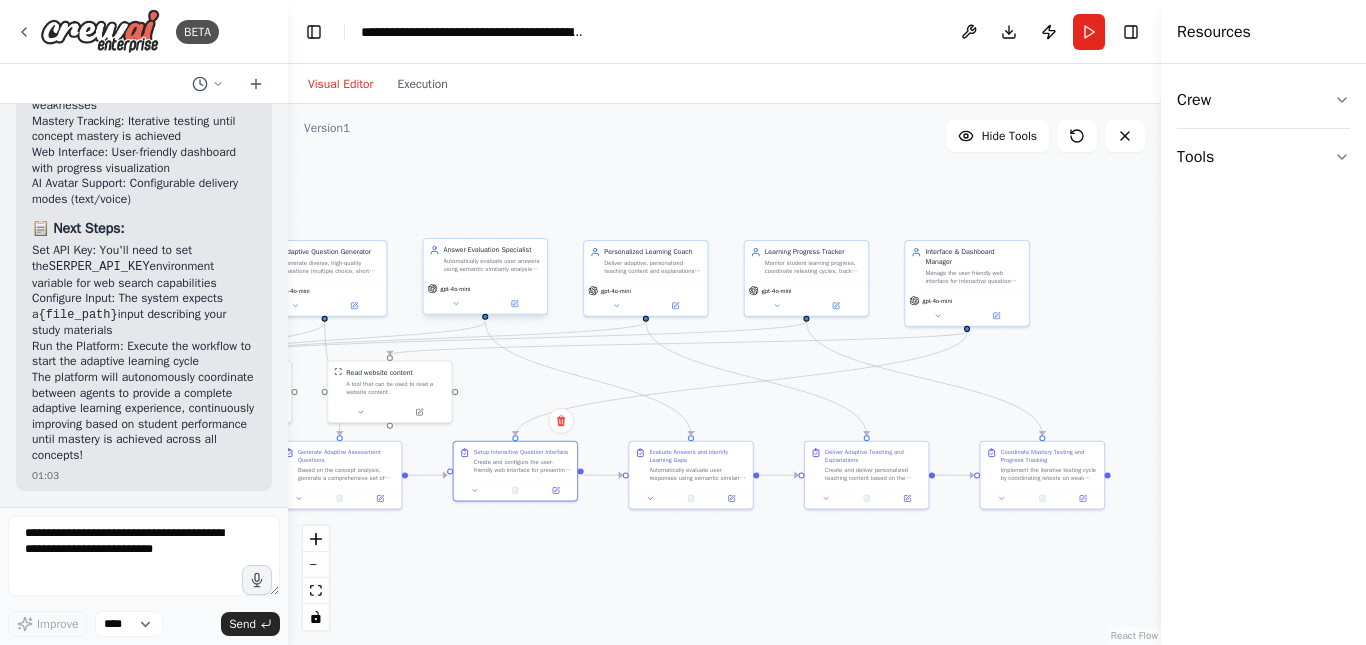 click on "gpt-4o-mini" at bounding box center (485, 296) 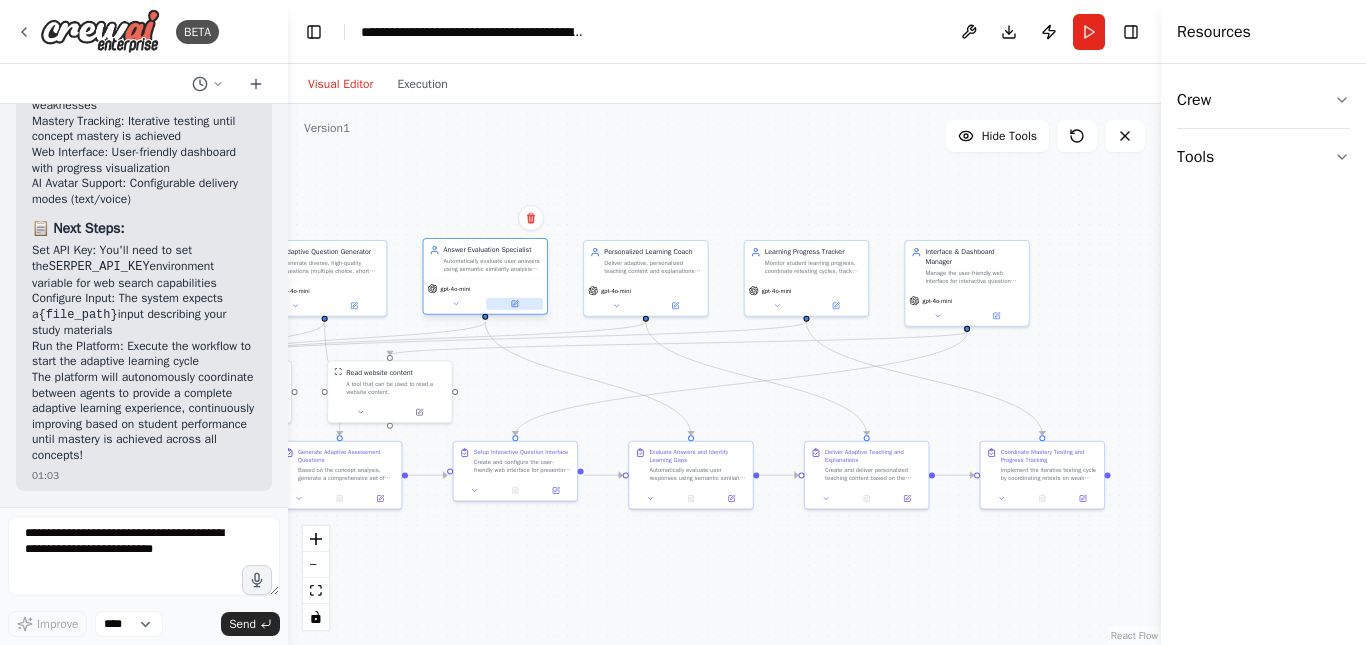 click 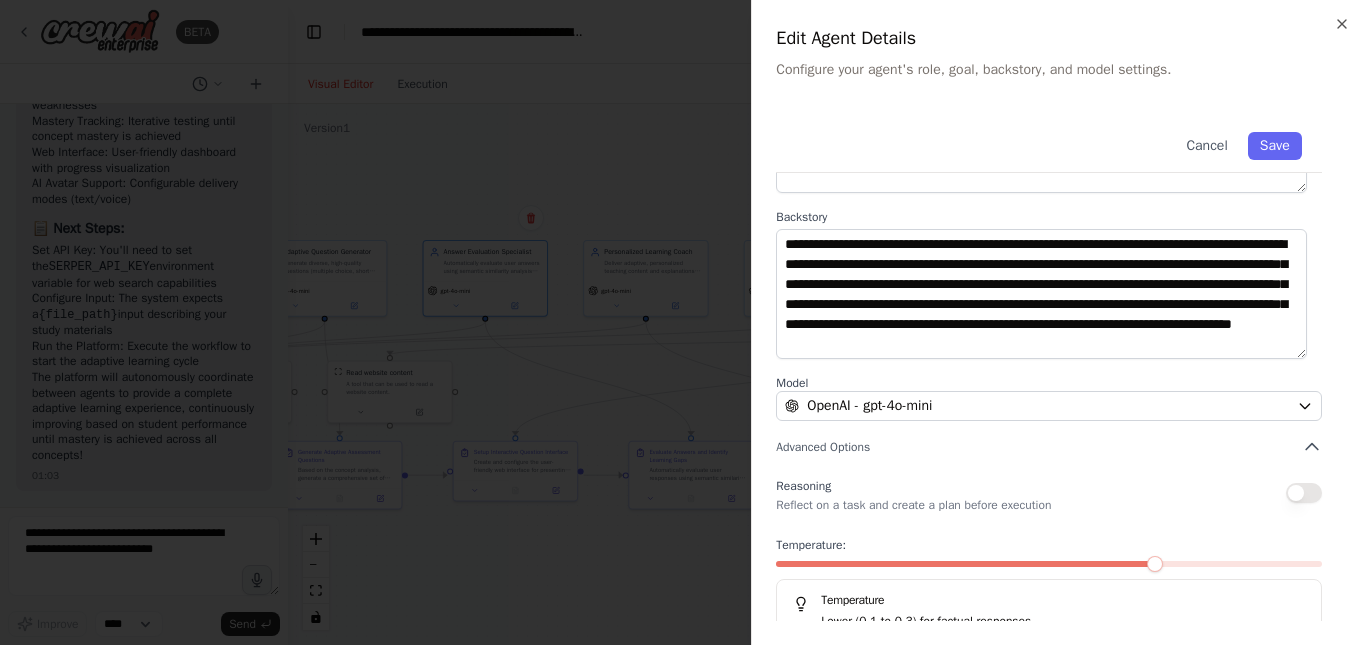 scroll, scrollTop: 220, scrollLeft: 0, axis: vertical 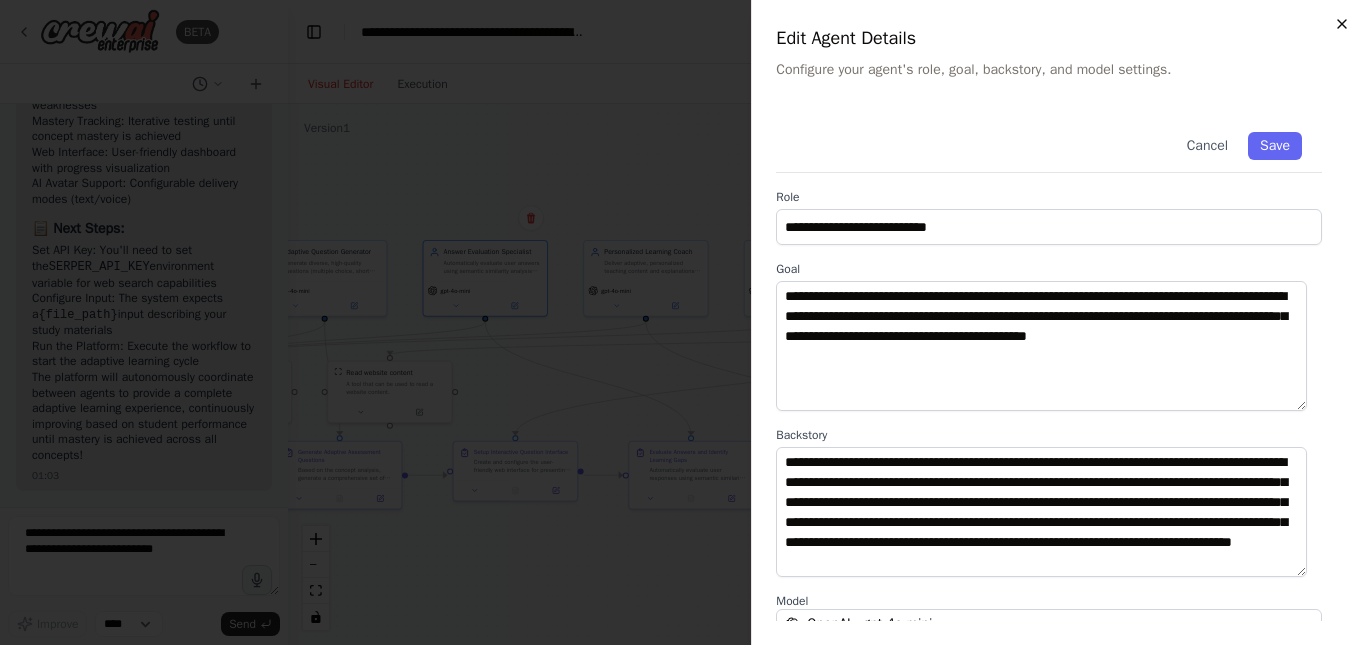 click 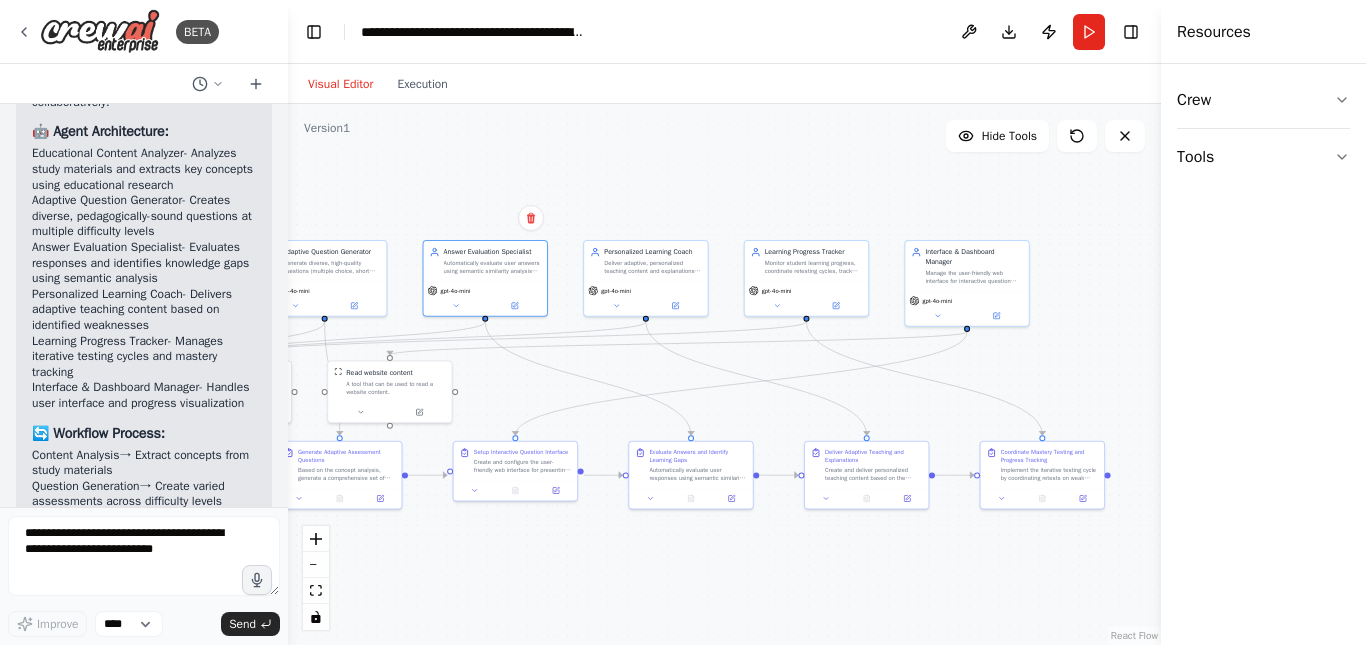 scroll, scrollTop: 6013, scrollLeft: 0, axis: vertical 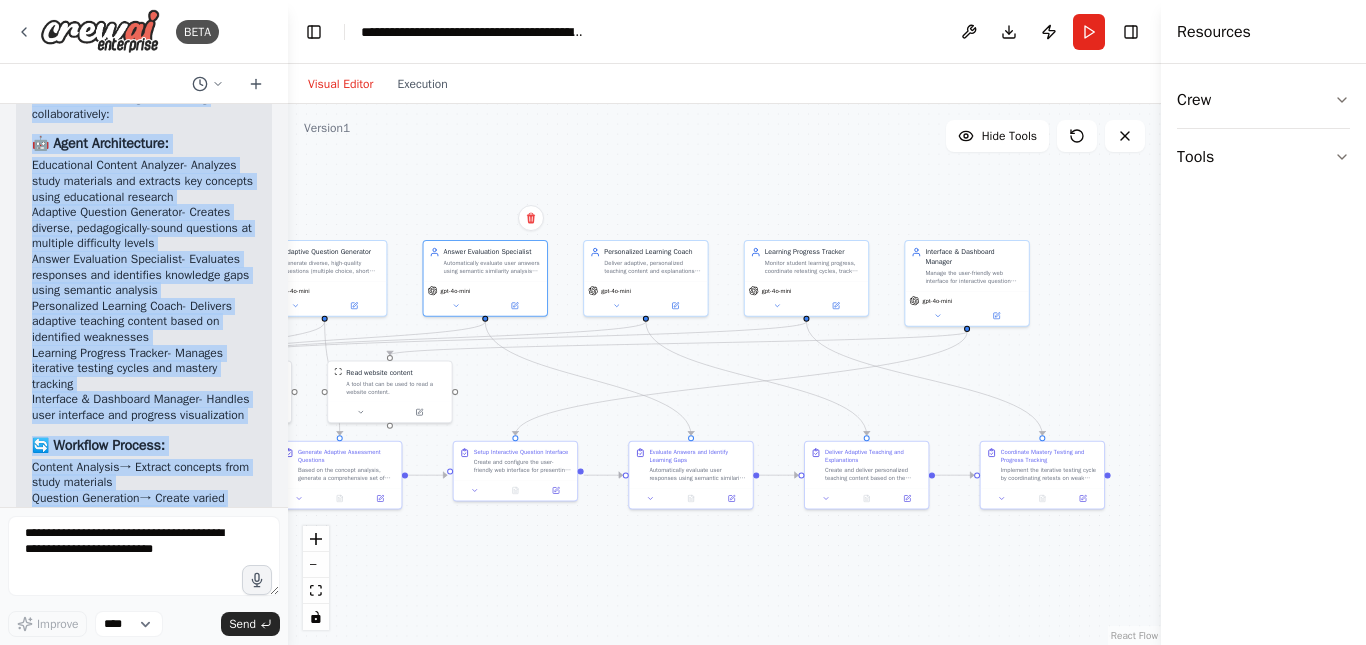 drag, startPoint x: 73, startPoint y: 469, endPoint x: 33, endPoint y: 255, distance: 217.70622 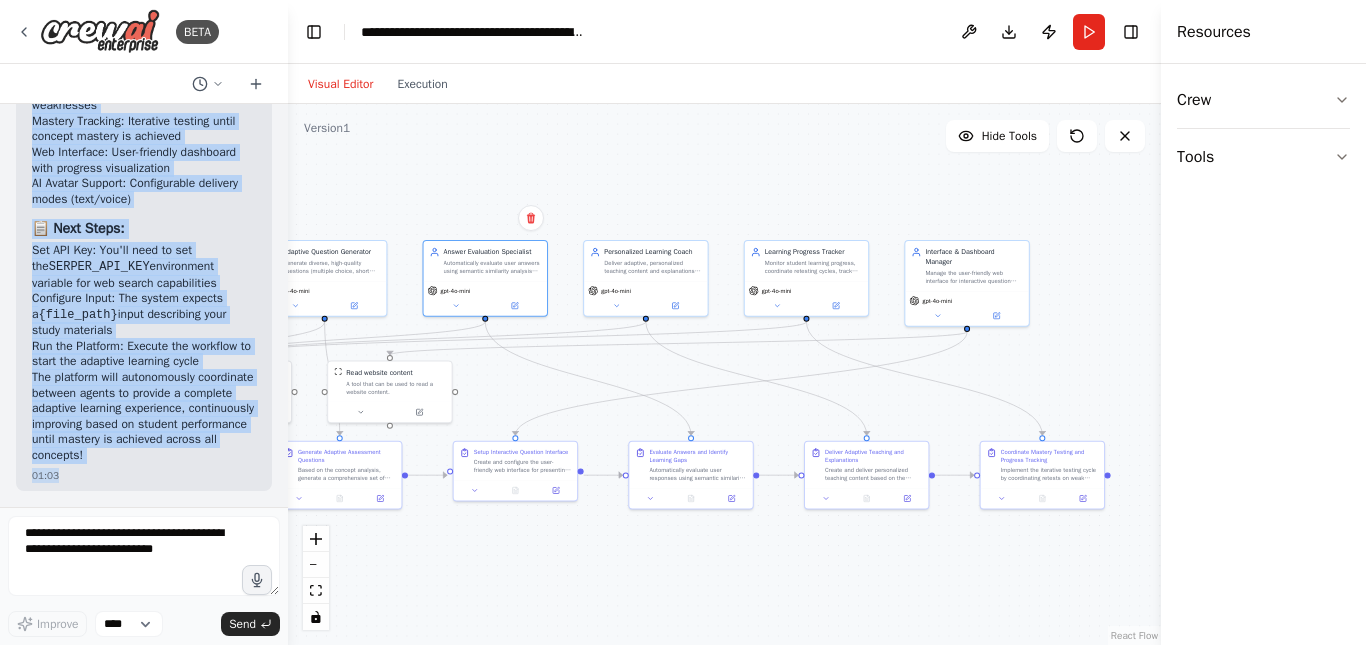 scroll, scrollTop: 6013, scrollLeft: 0, axis: vertical 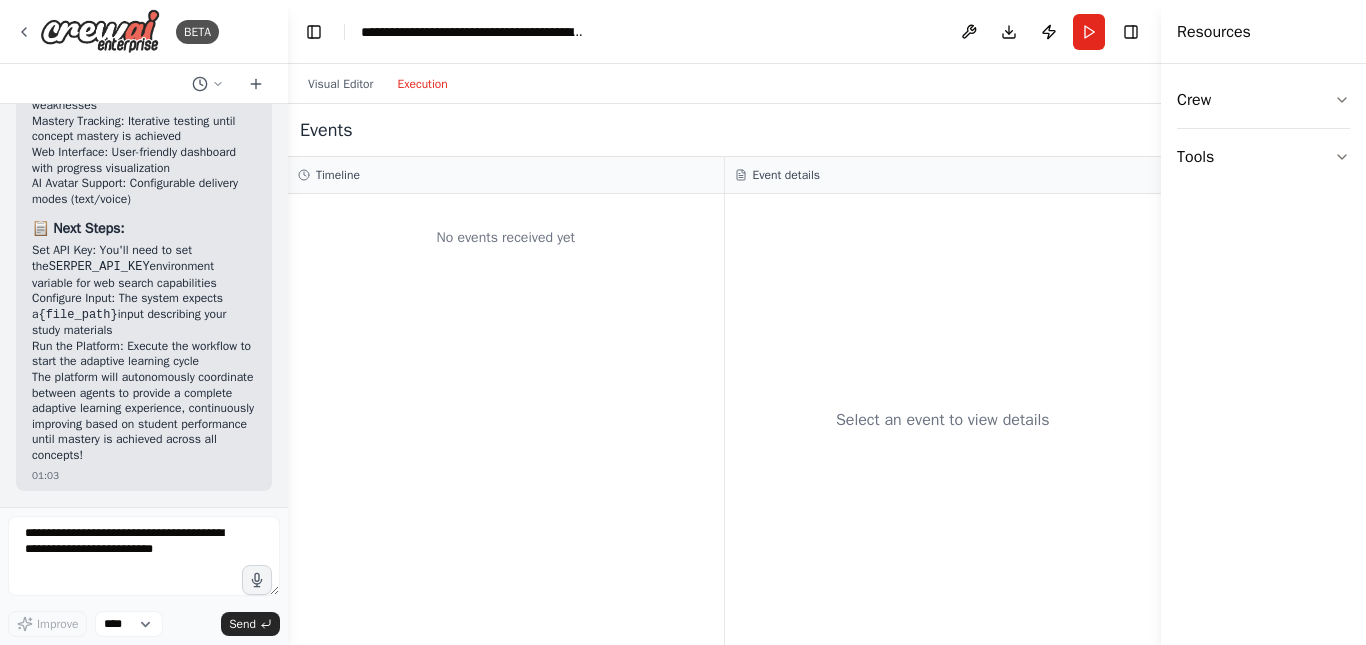 click on "Execution" at bounding box center (422, 84) 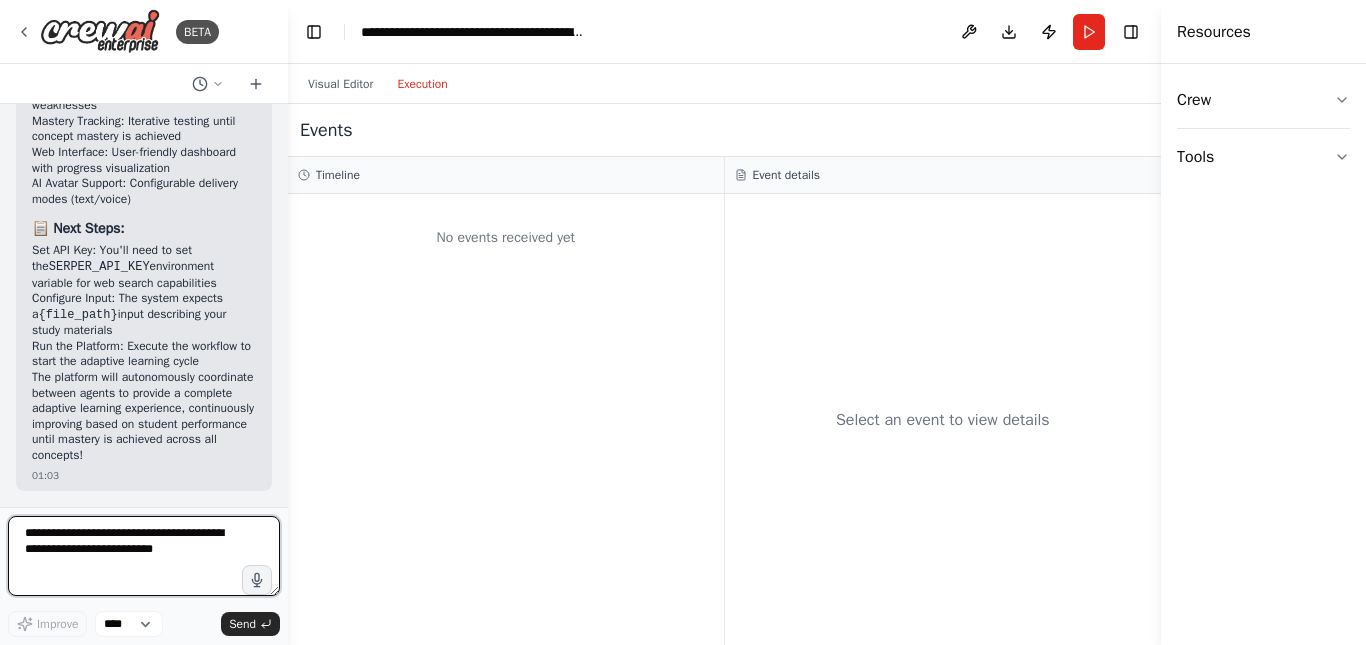 click at bounding box center (144, 556) 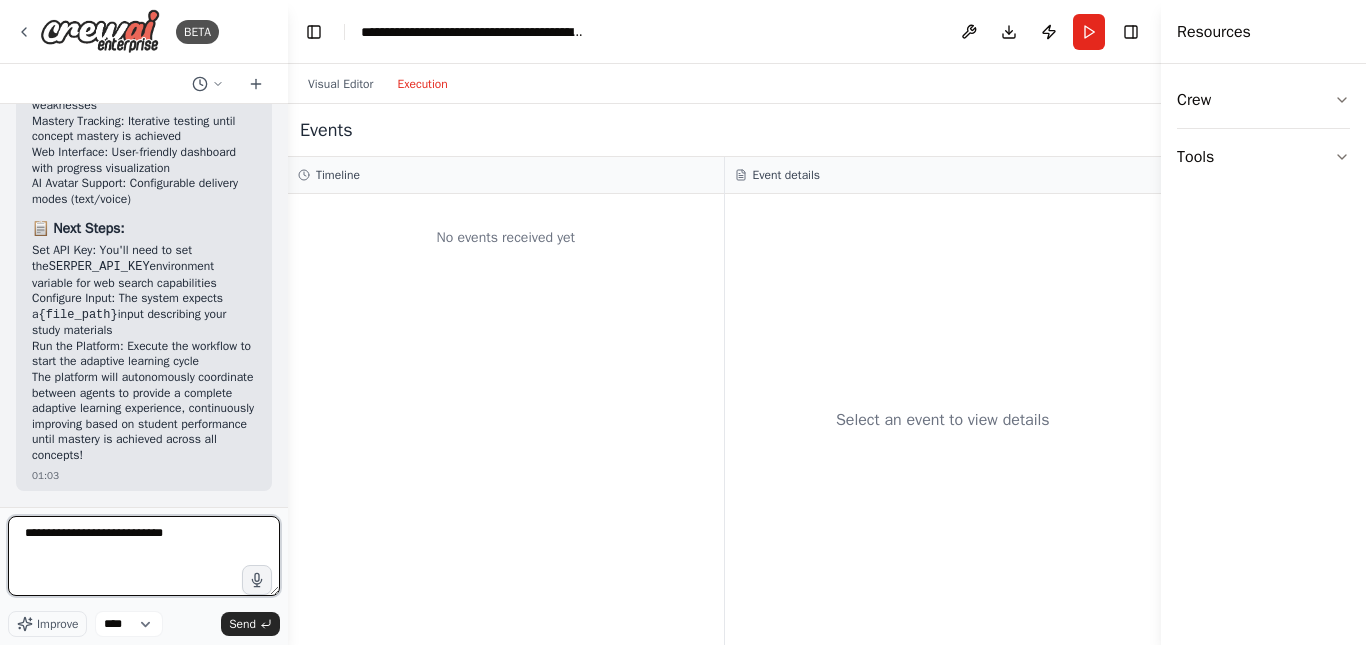 type on "**********" 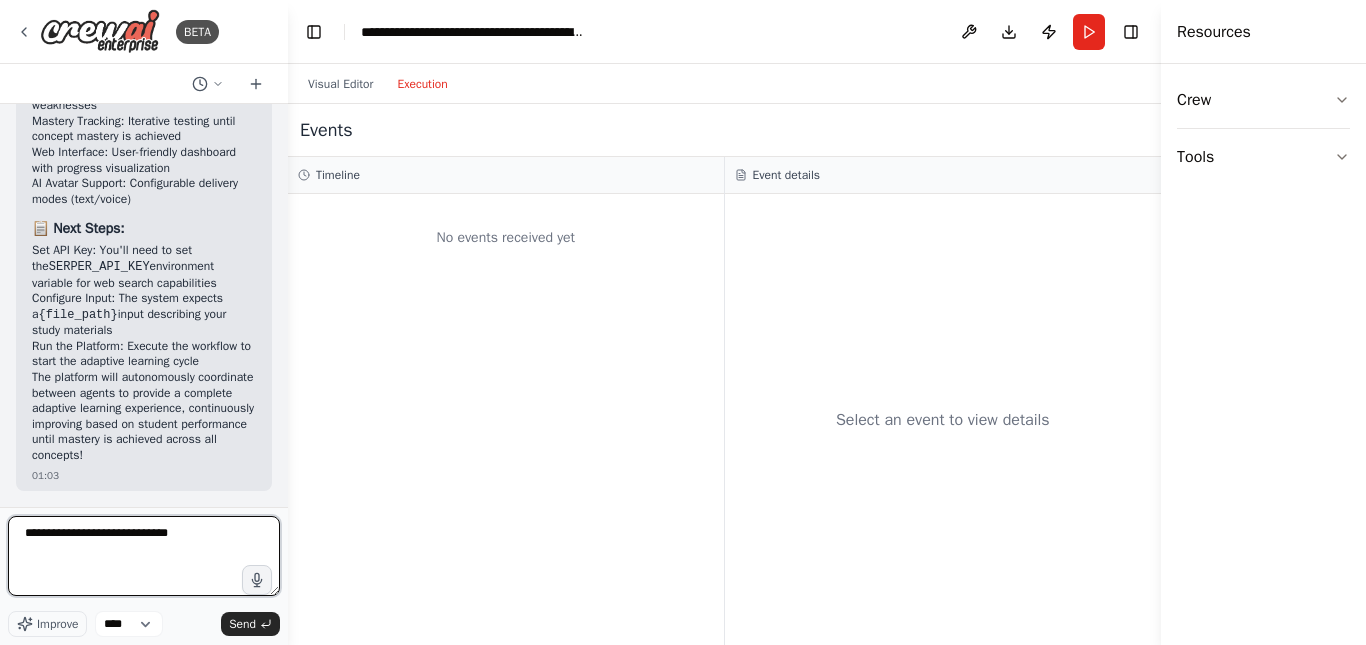 type 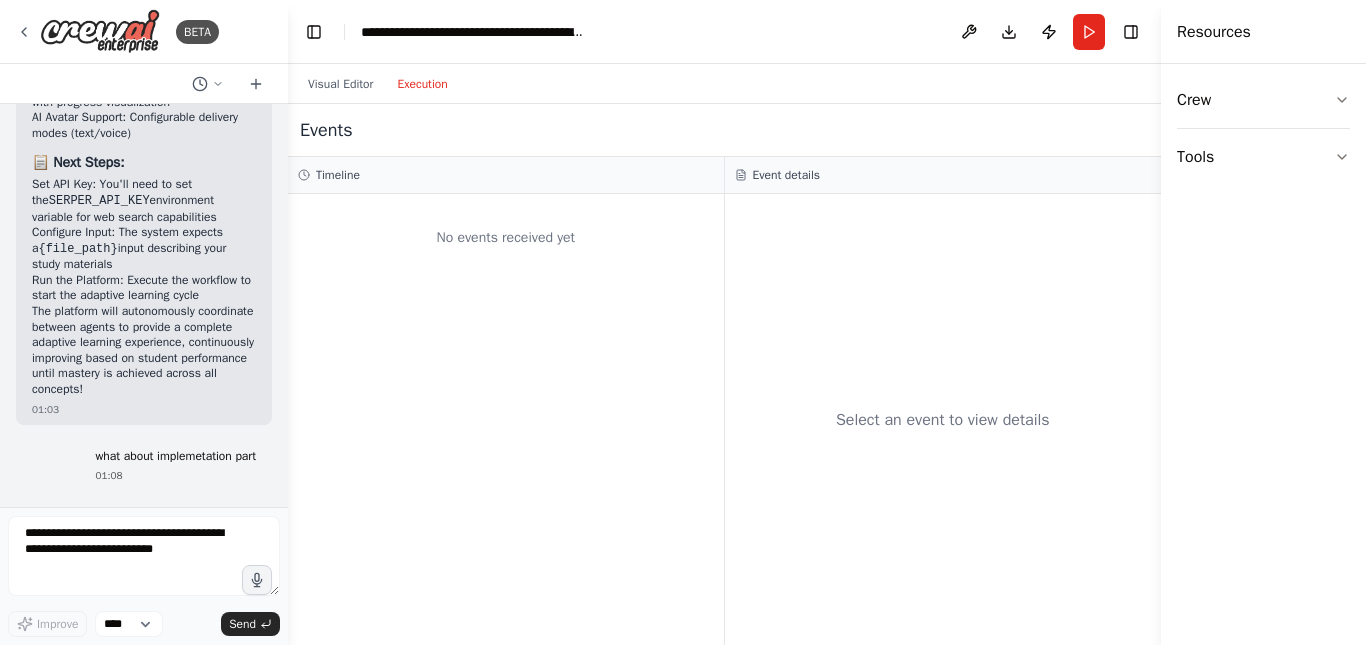 scroll, scrollTop: 6131, scrollLeft: 0, axis: vertical 